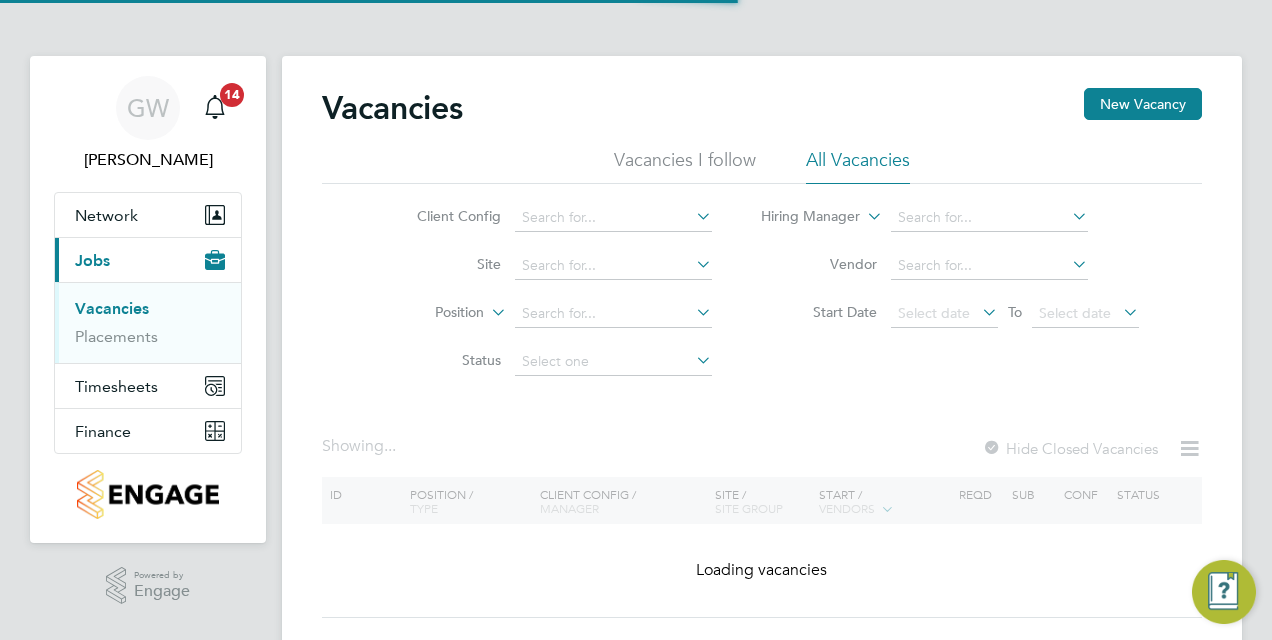 scroll, scrollTop: 0, scrollLeft: 0, axis: both 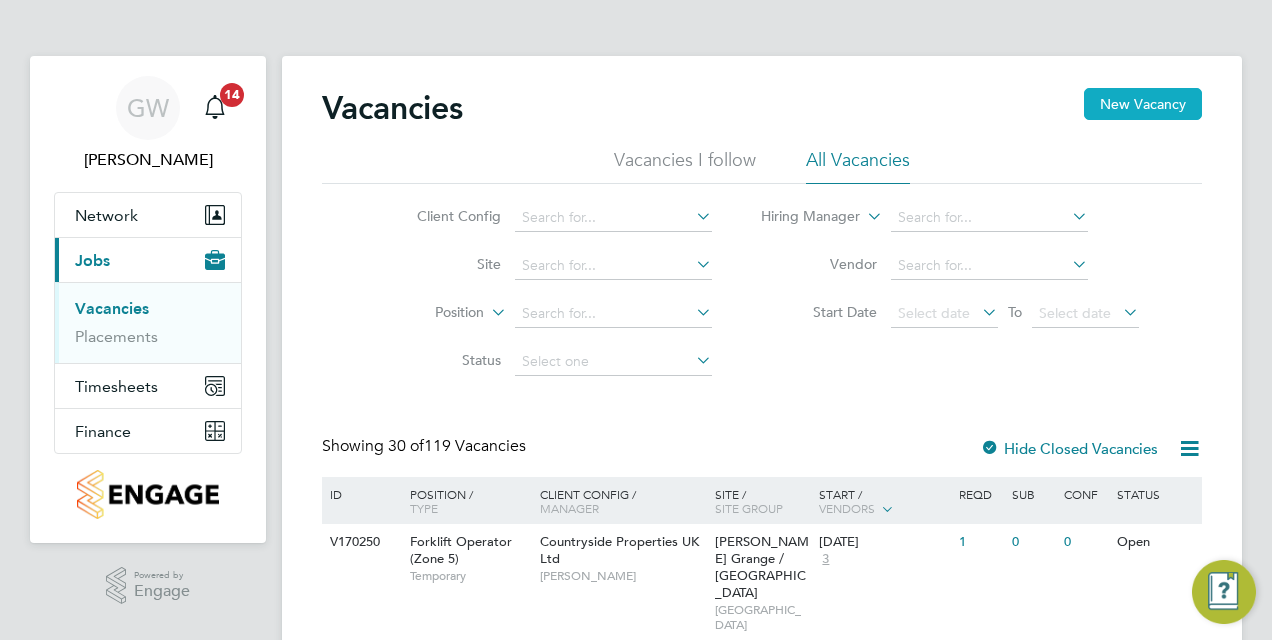 click on "New Vacancy" 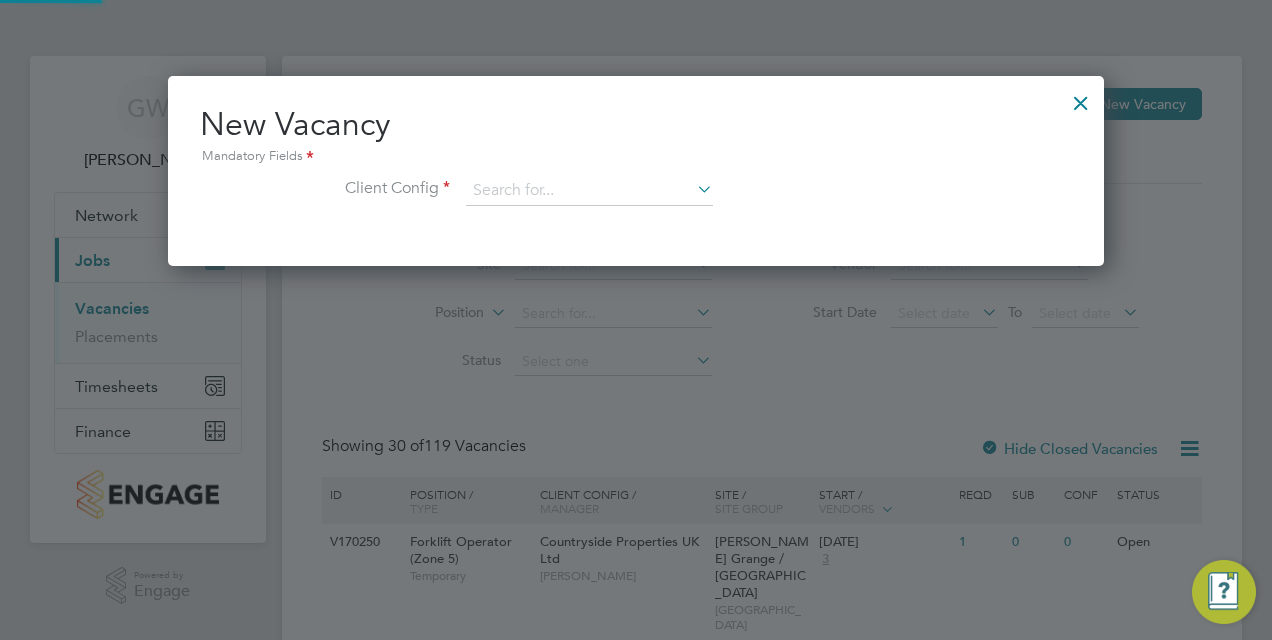 scroll, scrollTop: 10, scrollLeft: 10, axis: both 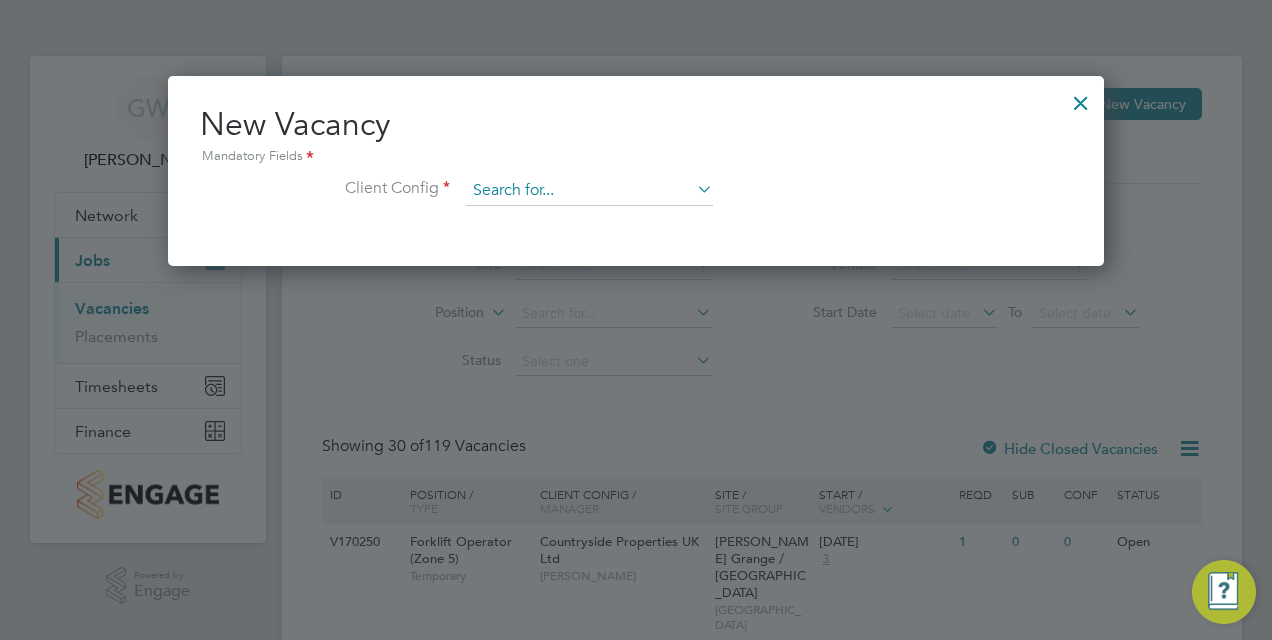 click at bounding box center [589, 191] 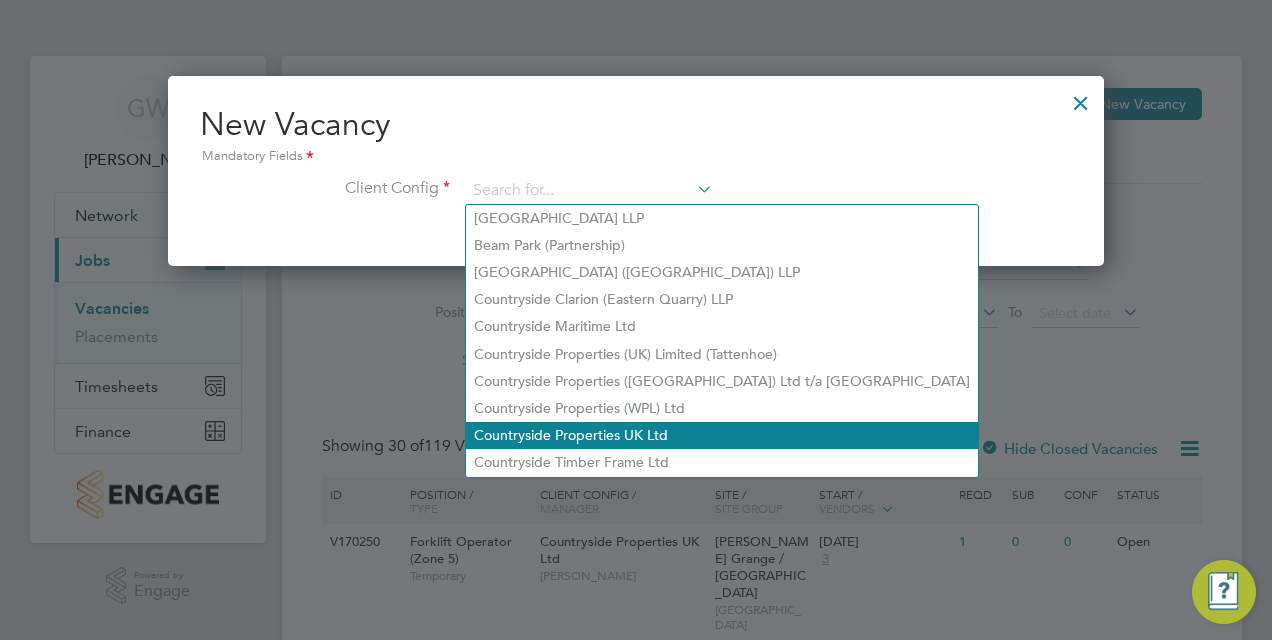 click on "Countryside Properties UK Ltd" 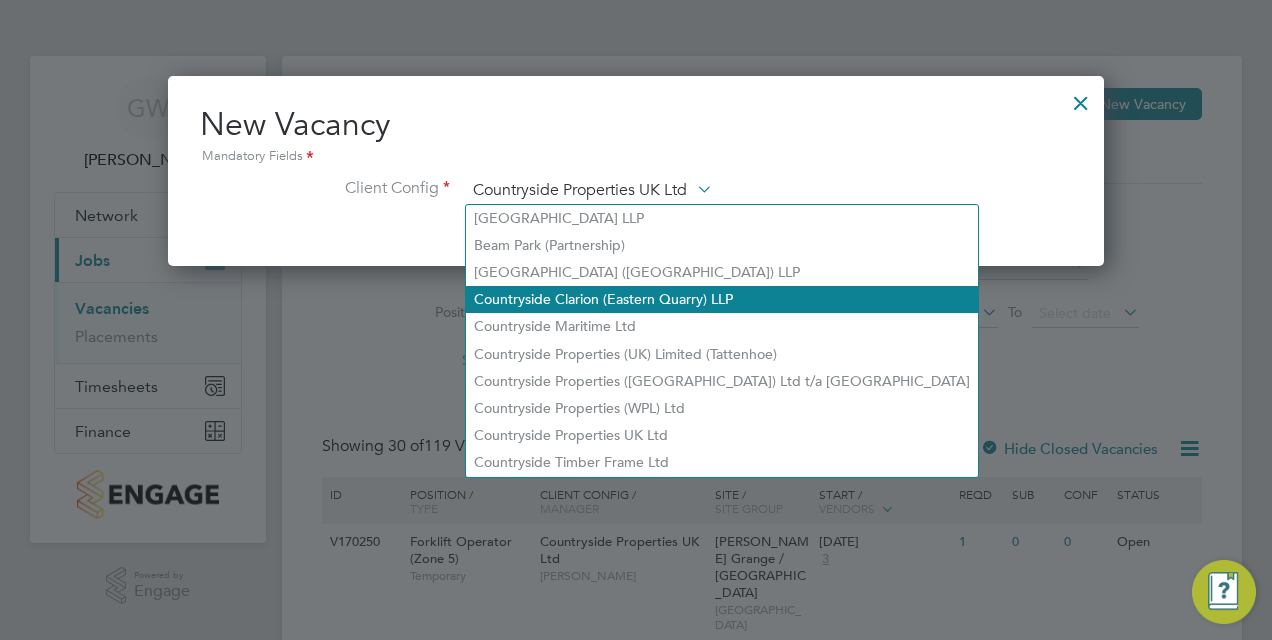 scroll, scrollTop: 10, scrollLeft: 10, axis: both 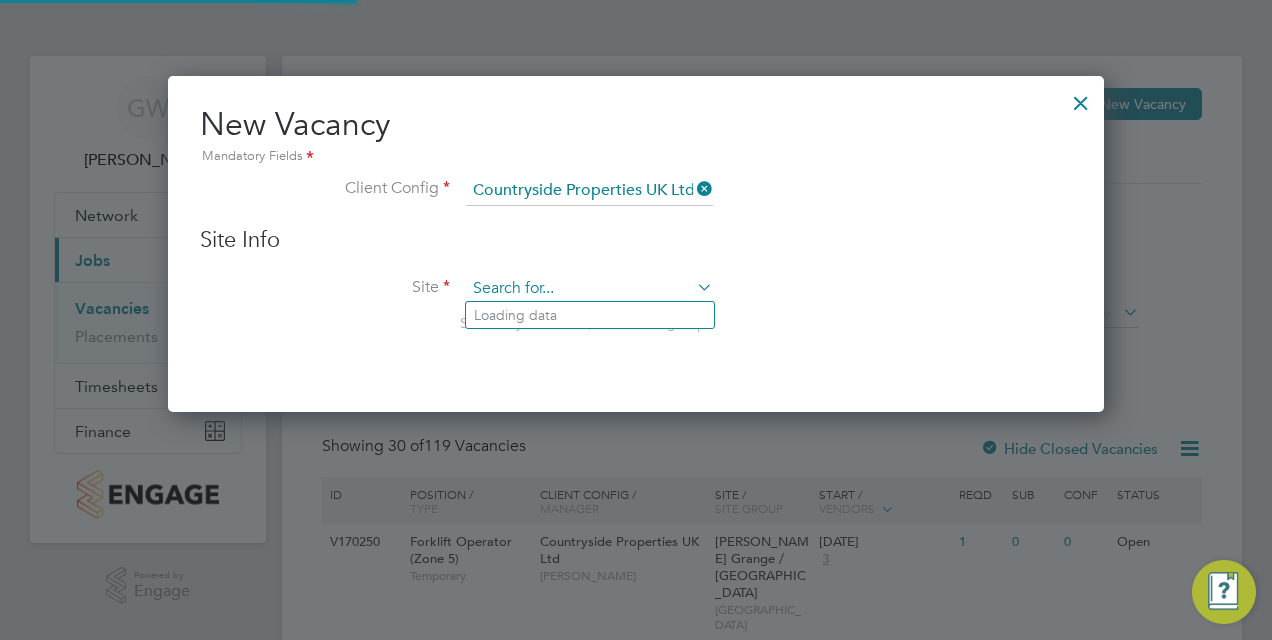 click at bounding box center [589, 289] 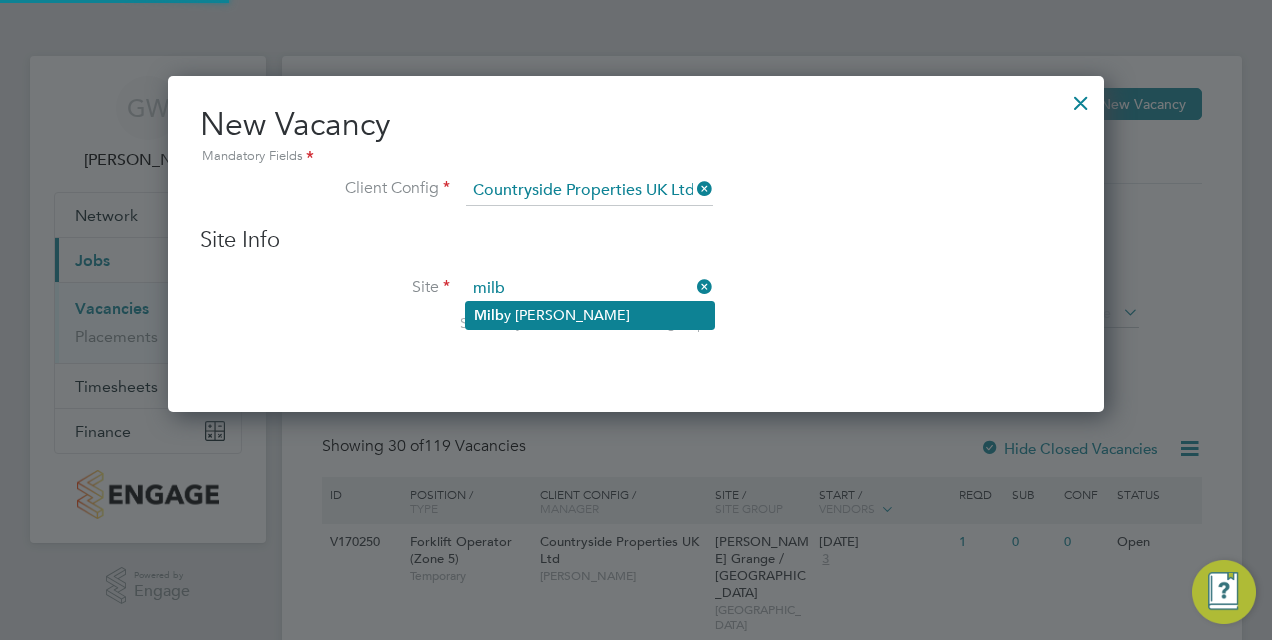 click on "Milb y [PERSON_NAME]" 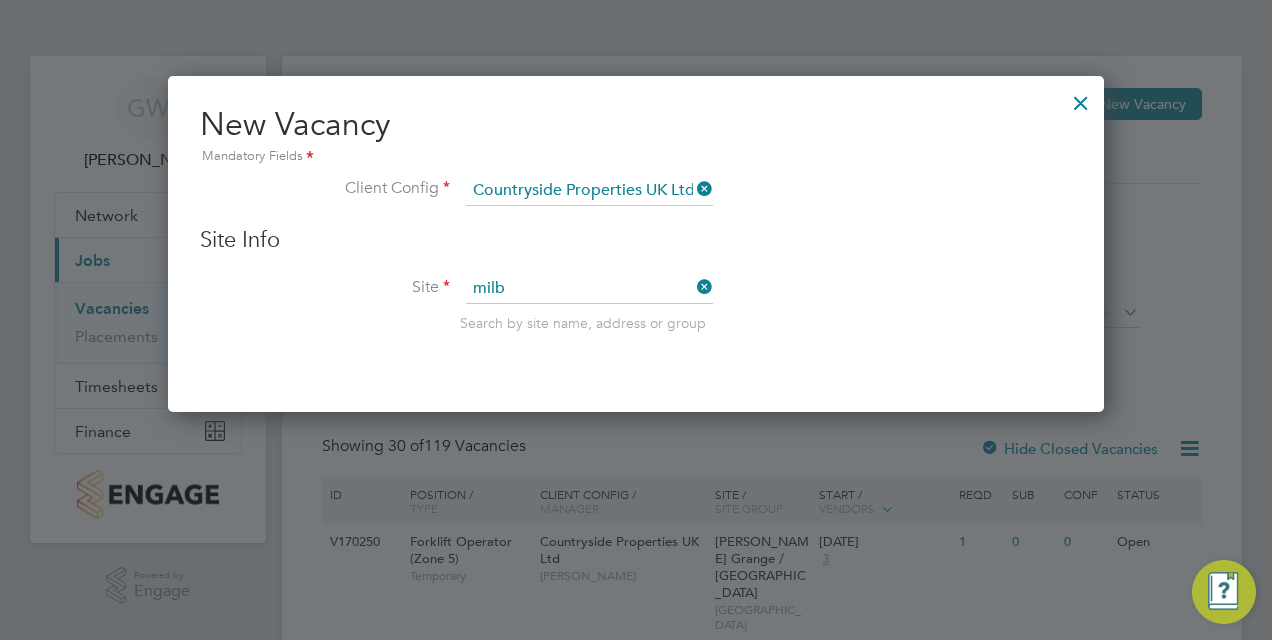 type on "[PERSON_NAME]" 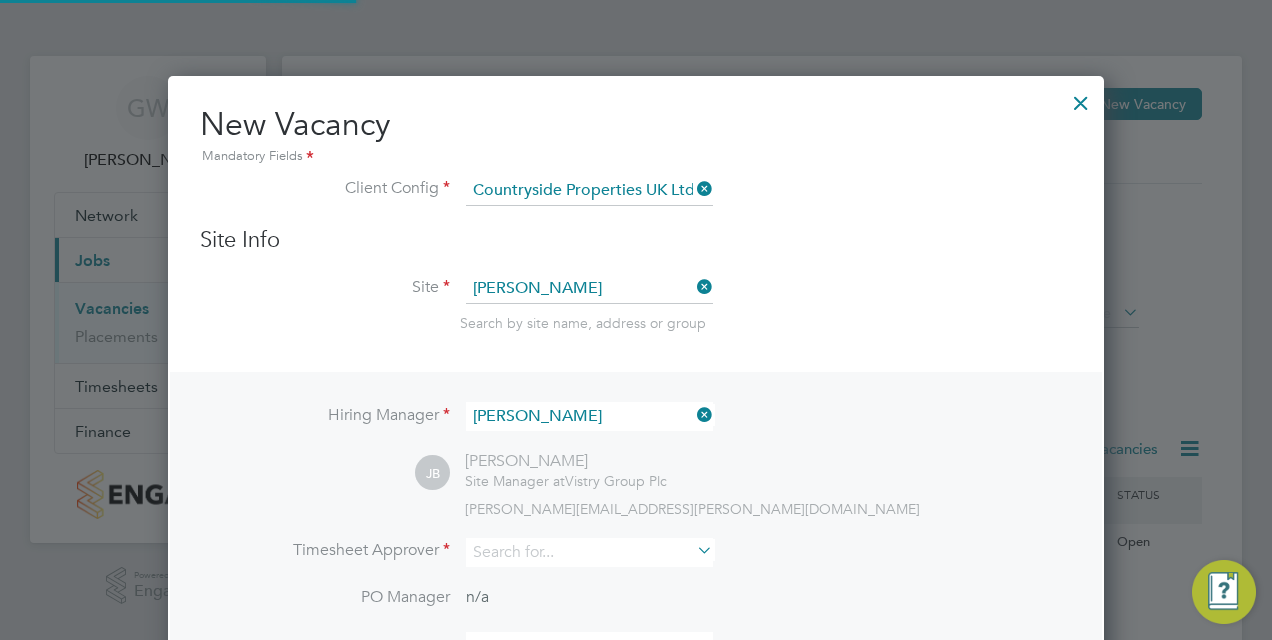 scroll, scrollTop: 10, scrollLeft: 10, axis: both 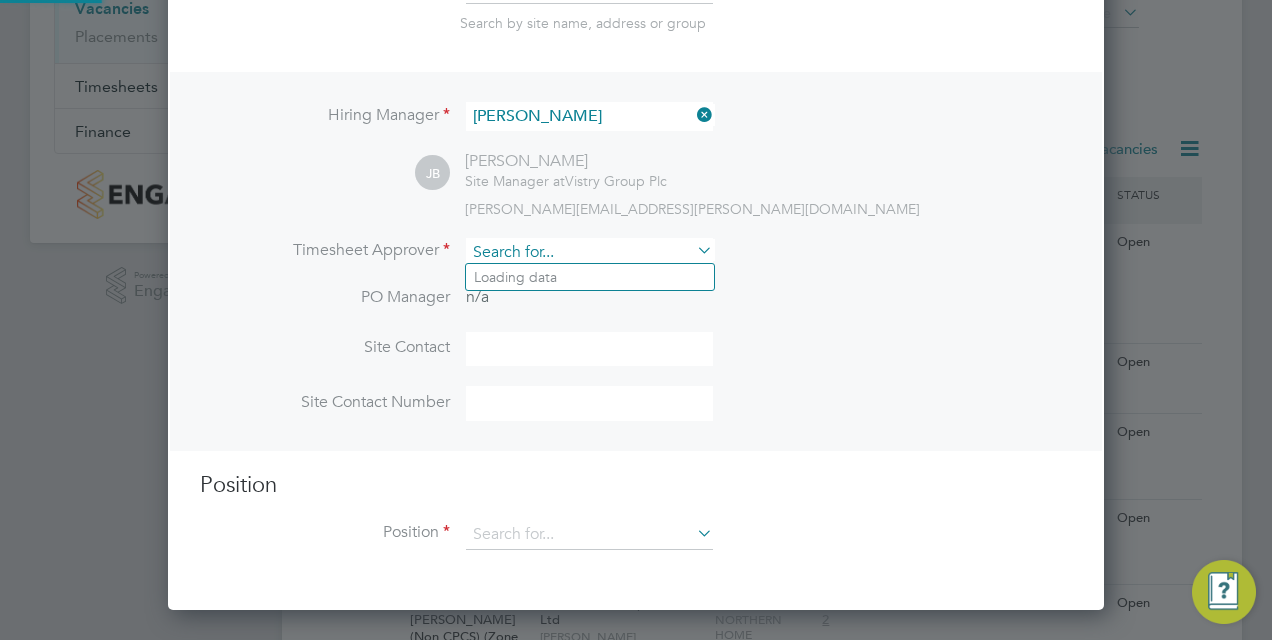 click at bounding box center [589, 252] 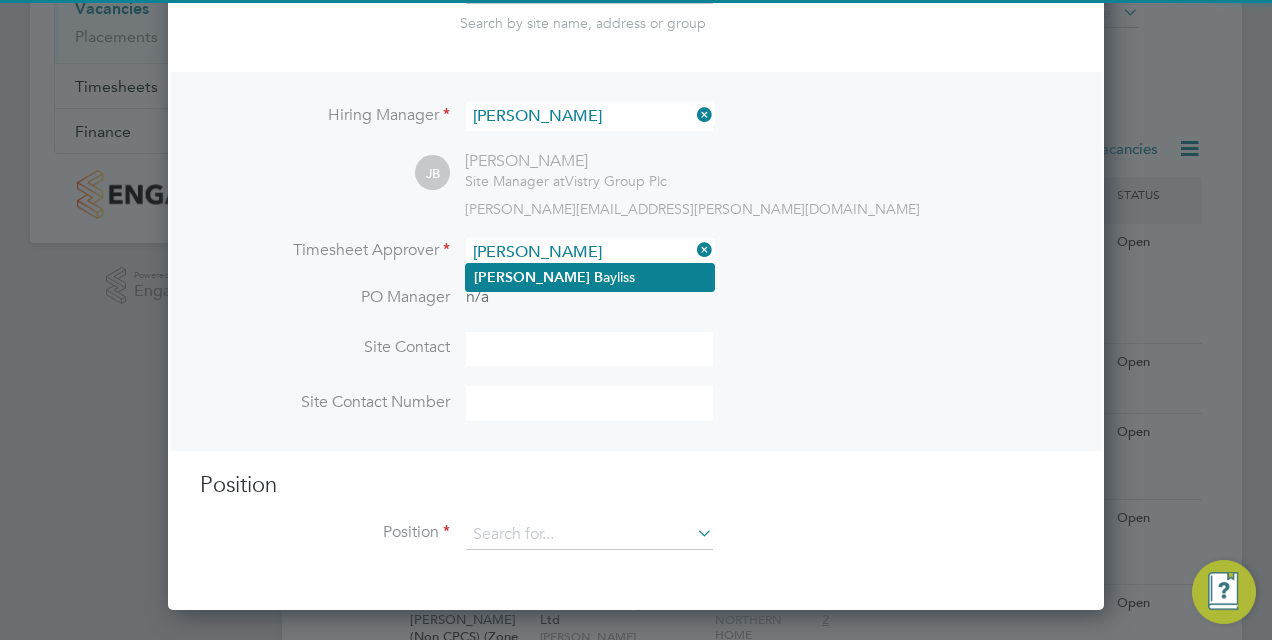 click on "[PERSON_NAME]" 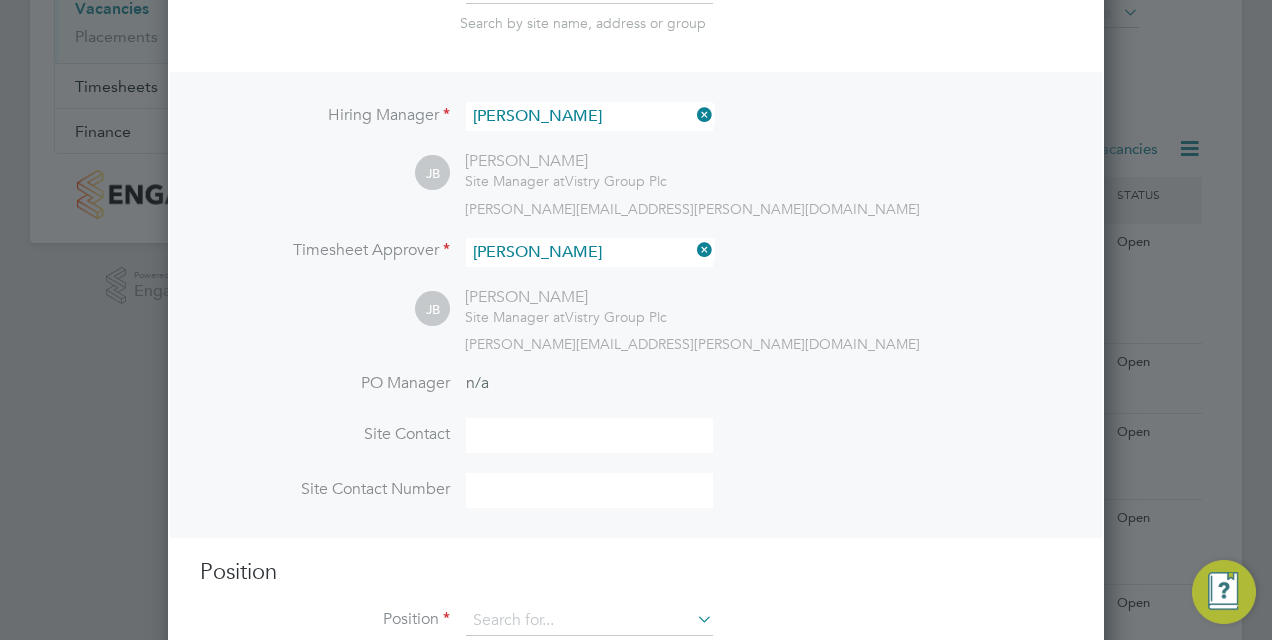 scroll, scrollTop: 10, scrollLeft: 10, axis: both 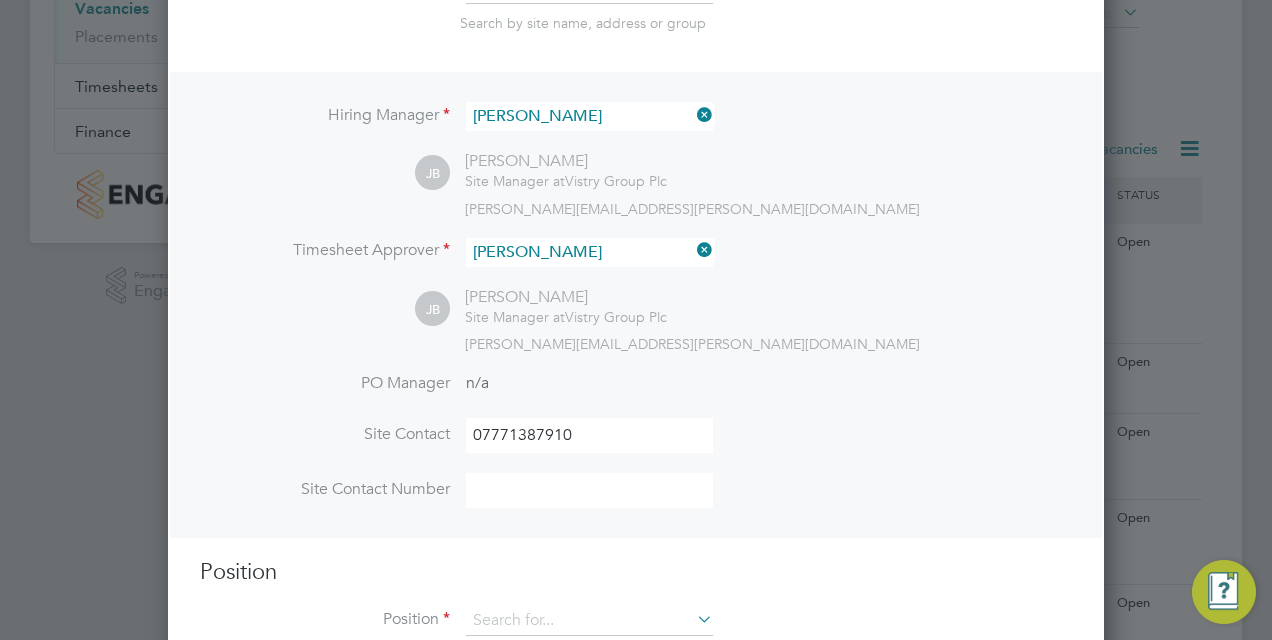 type on "07855194354" 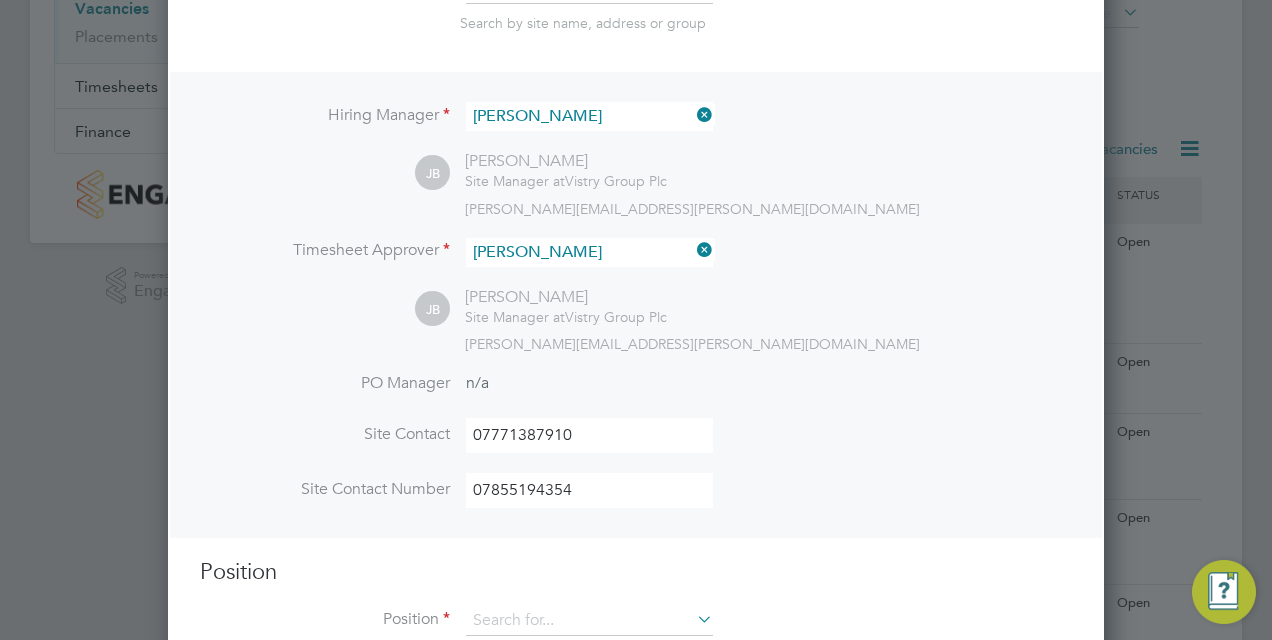 type on "General Labourer (Zone 5)" 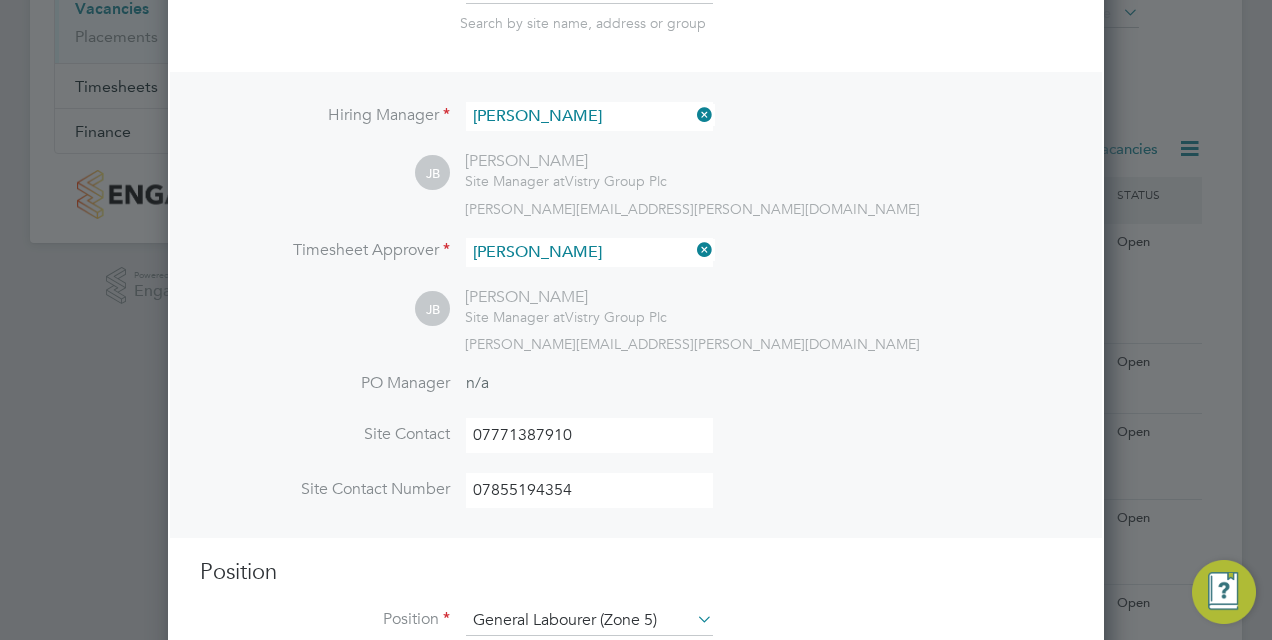 scroll, scrollTop: 10, scrollLeft: 10, axis: both 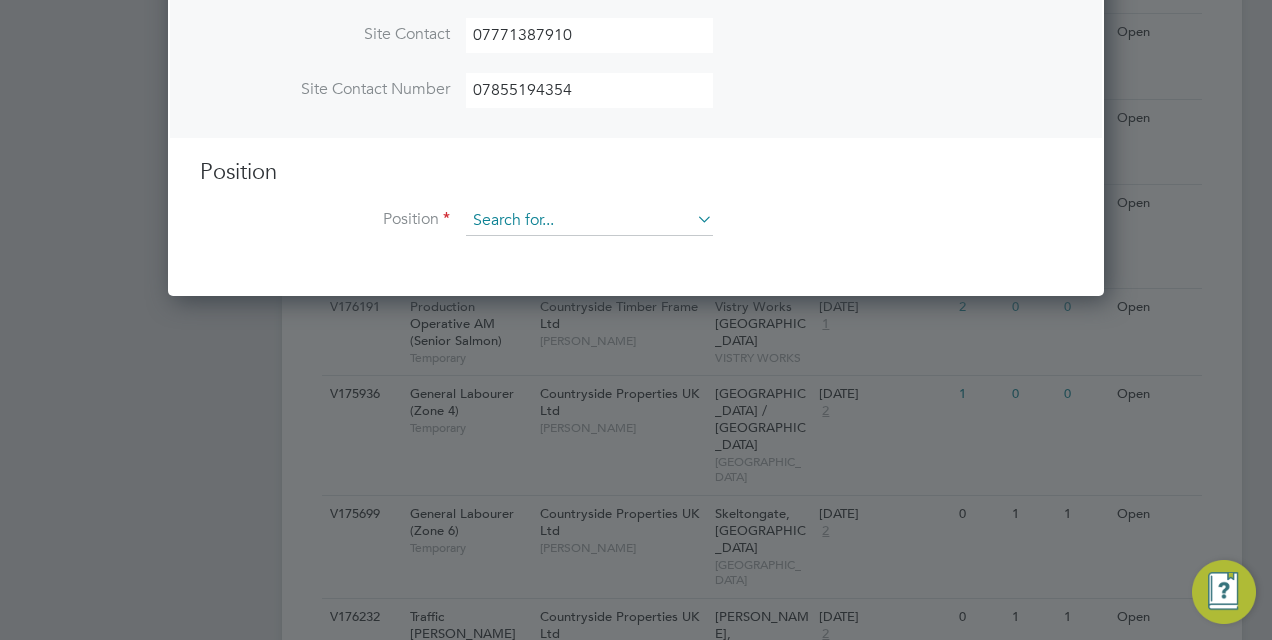 click at bounding box center [589, 221] 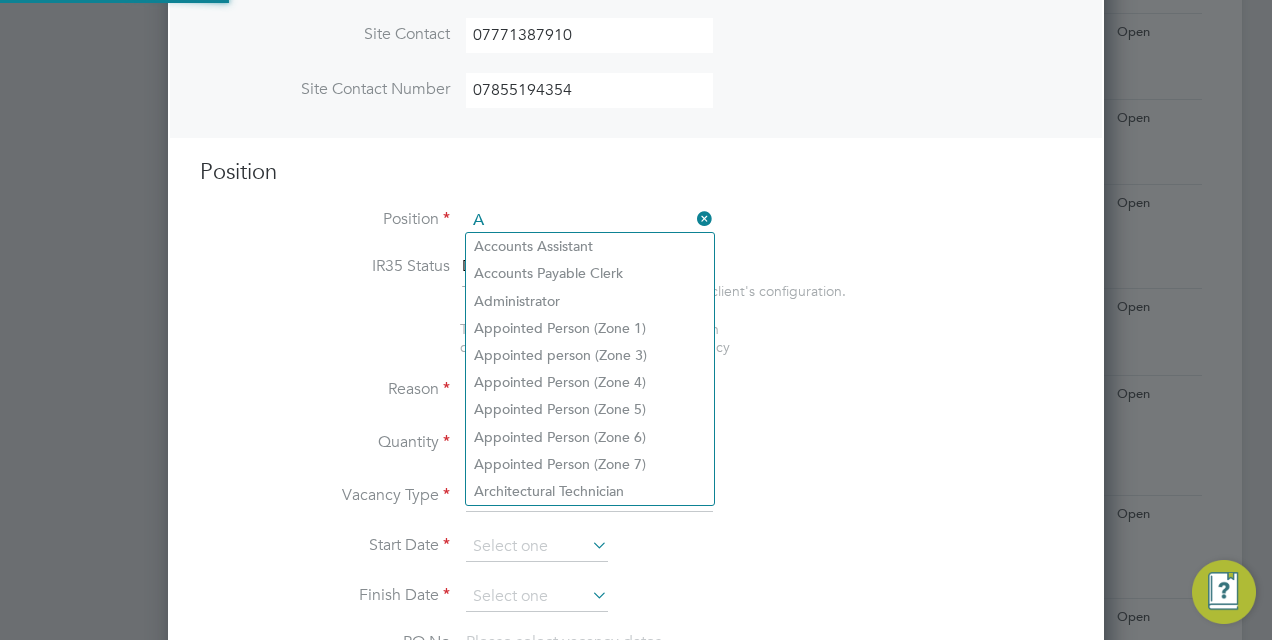 scroll, scrollTop: 10, scrollLeft: 10, axis: both 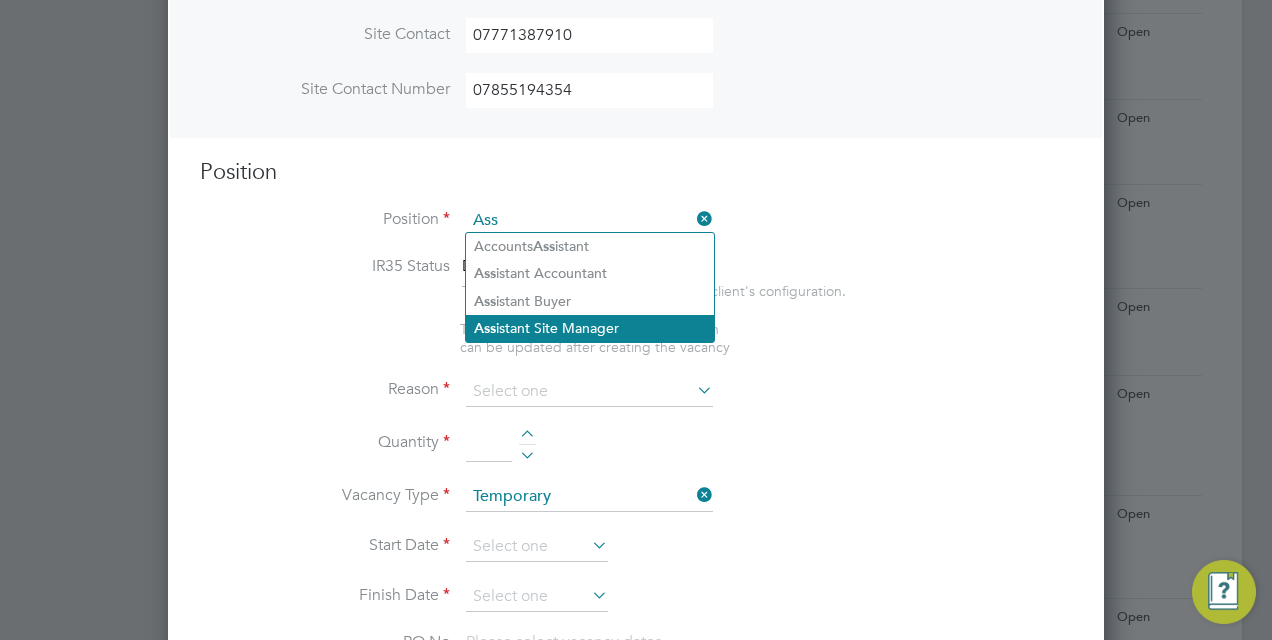 click on "Ass istant Site Manager" 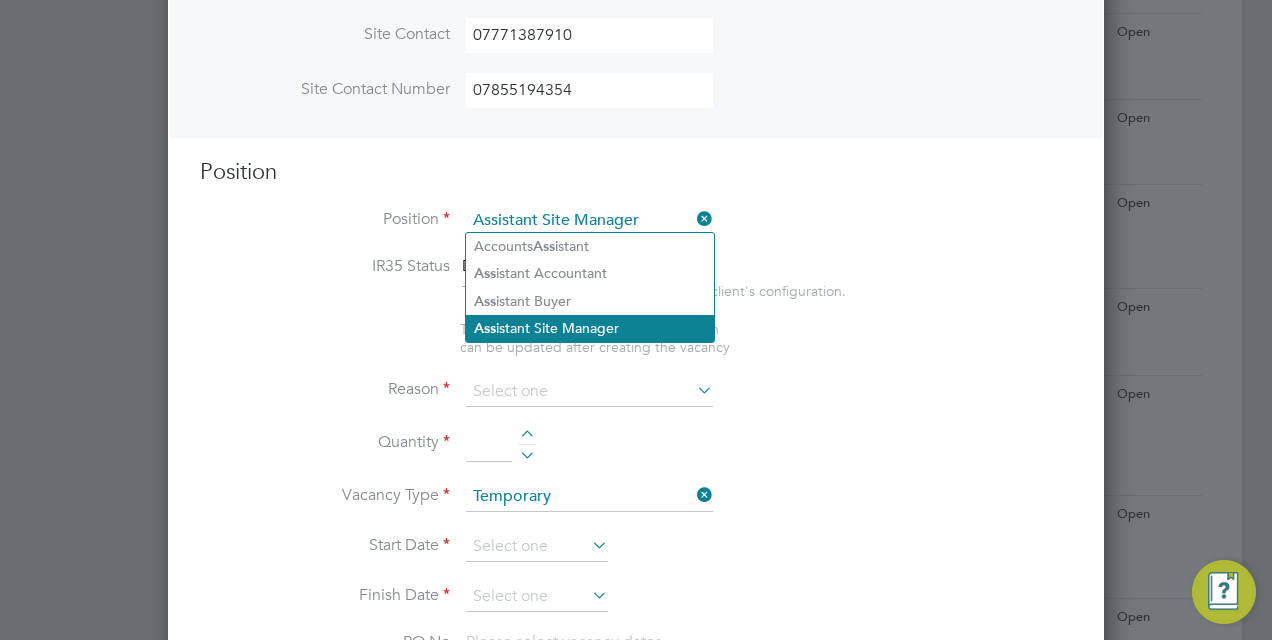 type on "•	Loremipsum dol sitamet cons adi elitseddoeiu temp incid utlab etdolor ma aliqu en adminimven quis nos exercitat ul labor.
•	Nisiali exeacommo consequ du auteirureinrep vo velitesseci fug nullapari excepte sintocc cupida no proide sun culpaqui officiad mo animidest labo per undeomni istenatuserro vol accusan doloremqu.
•	Laudanti totamrema ea ipsaqua abi invento veritatisq ar beataevita dict explicabo.
•	Nemoeni ipsa Quia Volupta as aut oditfugitco ma dolor eosrationes.
•	Nesciun nequ por Quis Dolorem adi Numquamei Moditempor inciduntm qua etiammi sol no eligendio cum nih impeditquo pl facerepos assumendar te autem quibusdamo deb rerumne saepeeveniet.
•	Volupta repu rec Itaq Earumhi ten Sapiented Reiciendis volu maiore al perferendis/dolorib asp repellatmi no exercitat.
•	Ullamco susc Labo Aliquid commodico qui maximemolli mol harumquide re facilisexpedit.
•	Distinc naml Temp Cumsolu nobiselig opt cumquenihil im minus quo maxime placeat.
•	Facerepos omn loremip do sit ametconsecte adip elit se doe..." 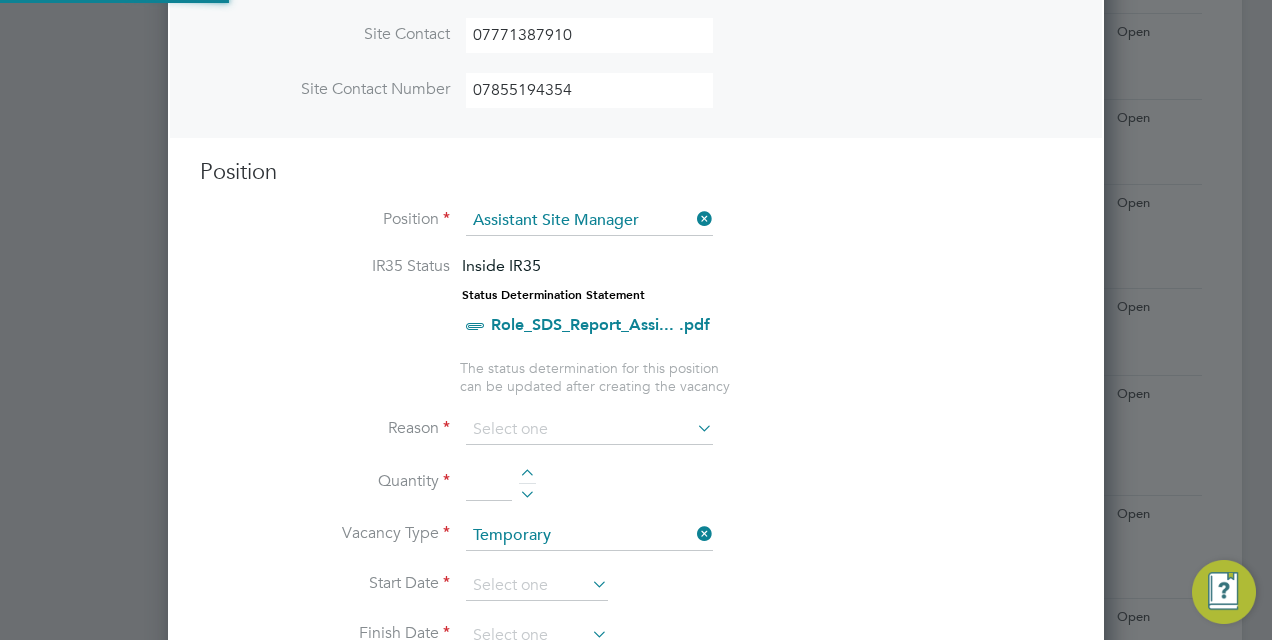 scroll, scrollTop: 10, scrollLeft: 10, axis: both 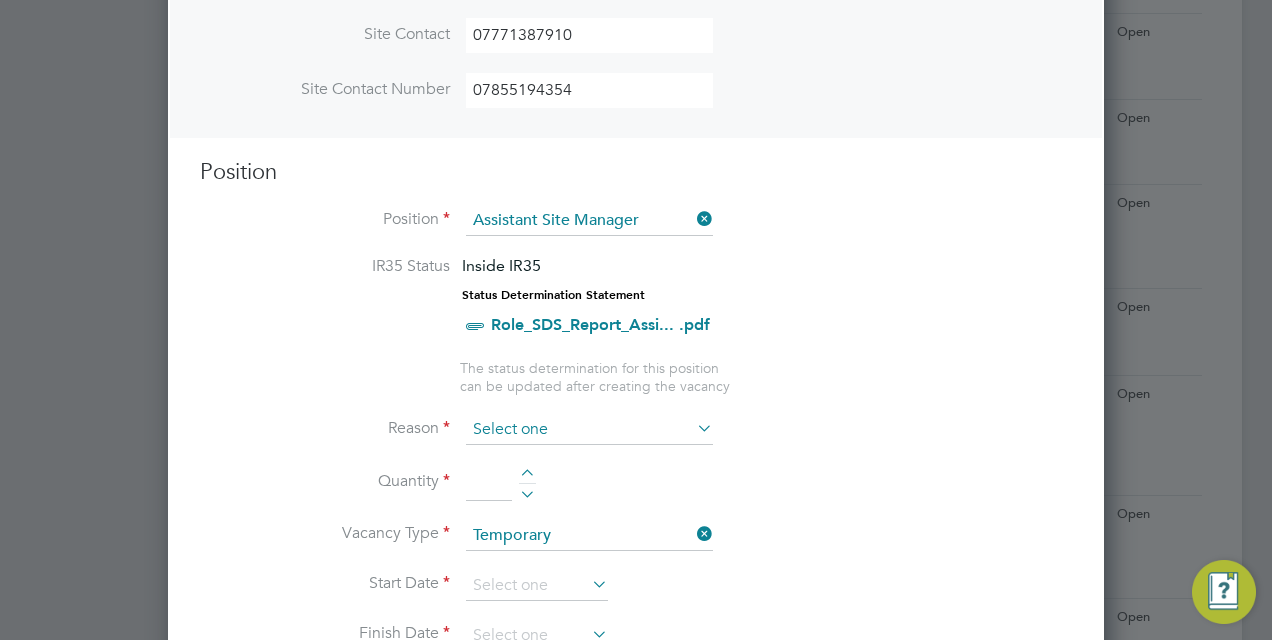 click at bounding box center [589, 430] 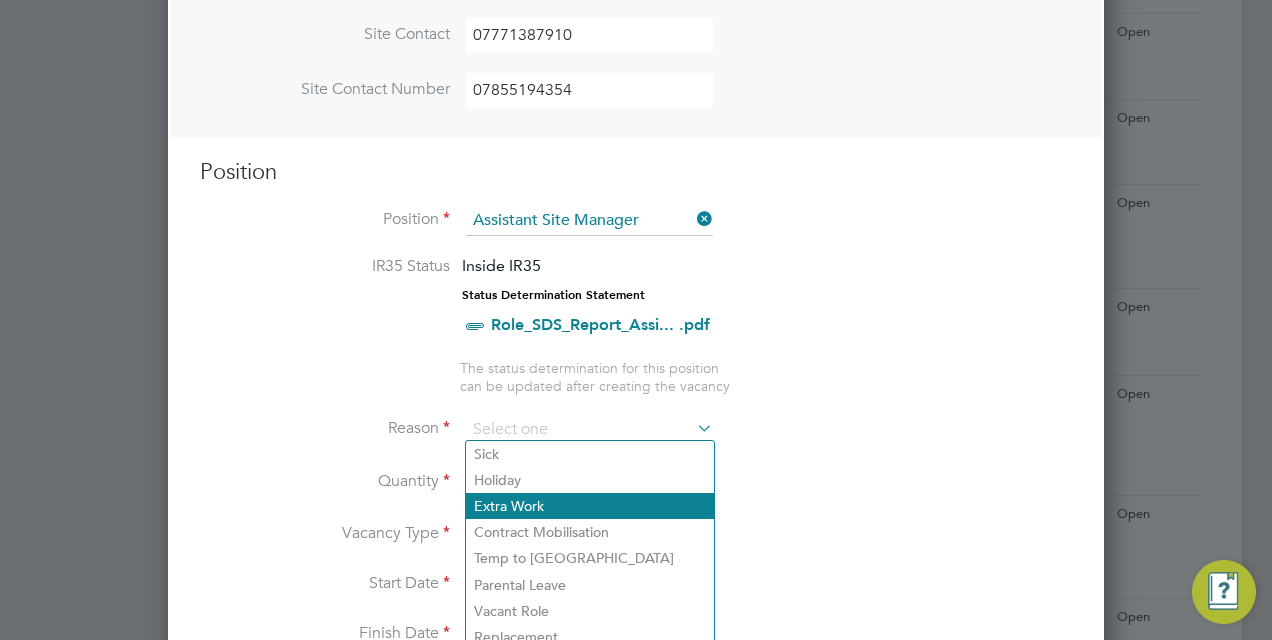 scroll, scrollTop: 800, scrollLeft: 0, axis: vertical 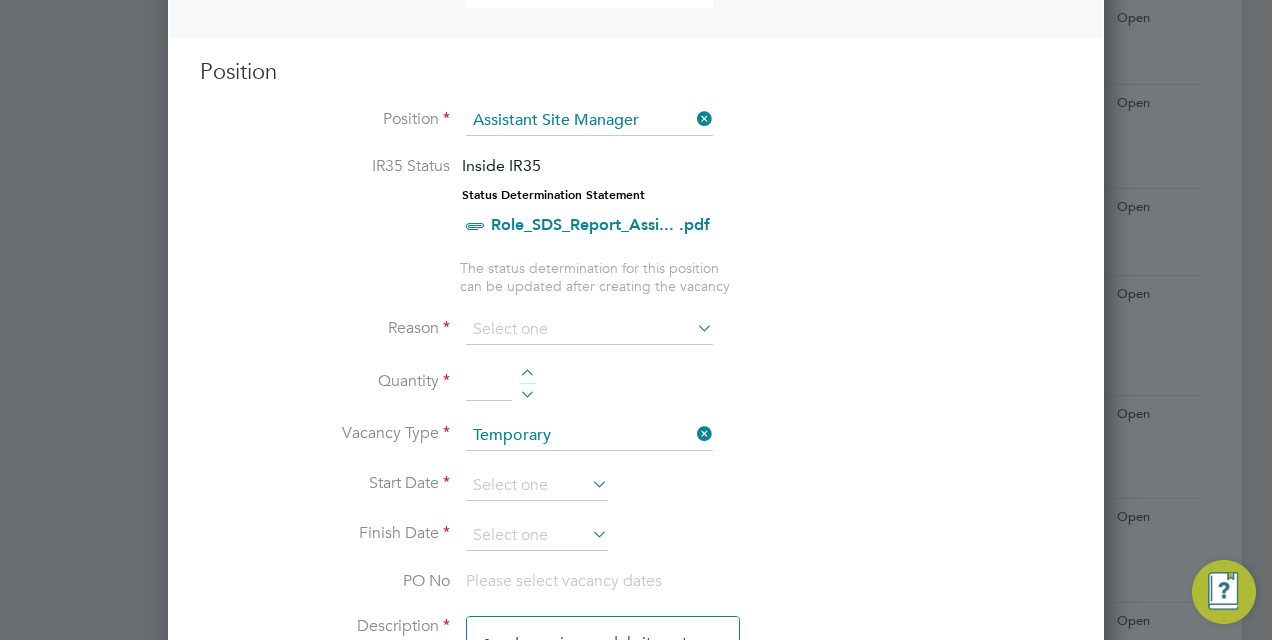 click on "Extra Work" 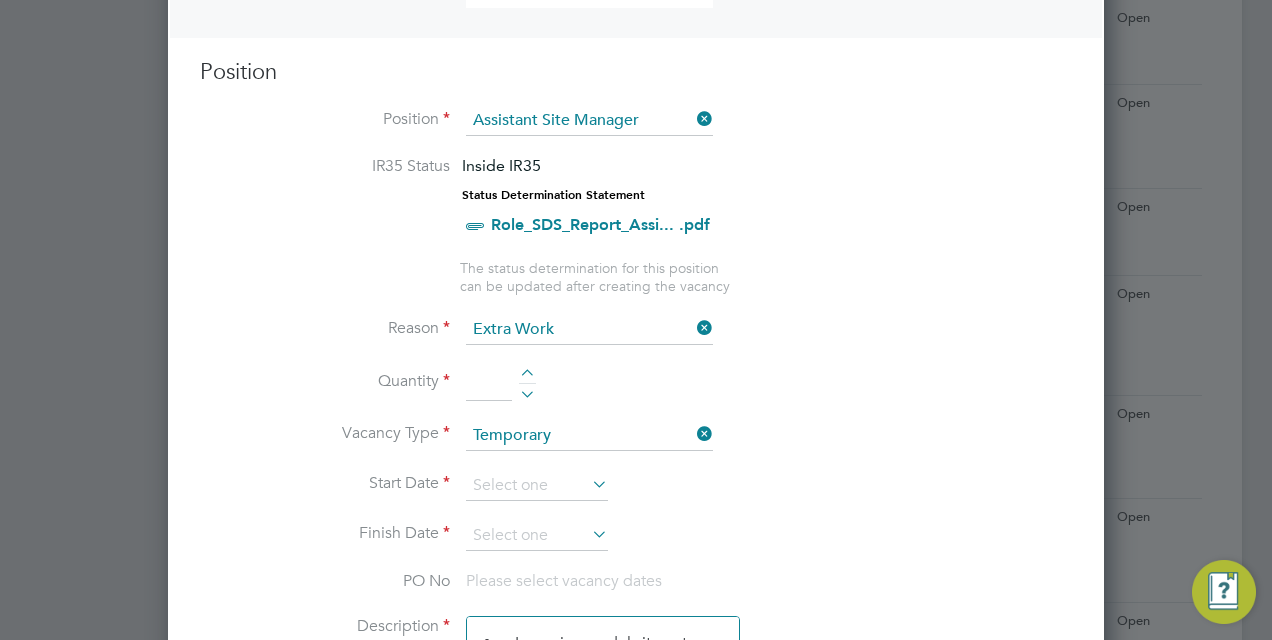 click at bounding box center [489, 383] 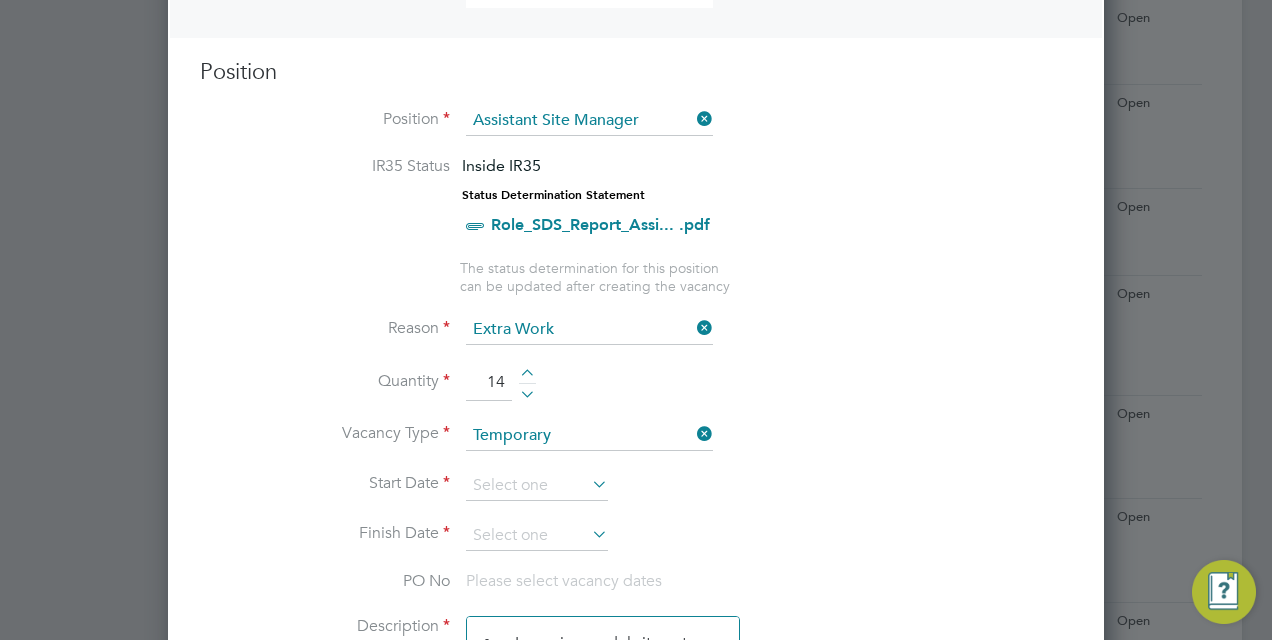 type on "1" 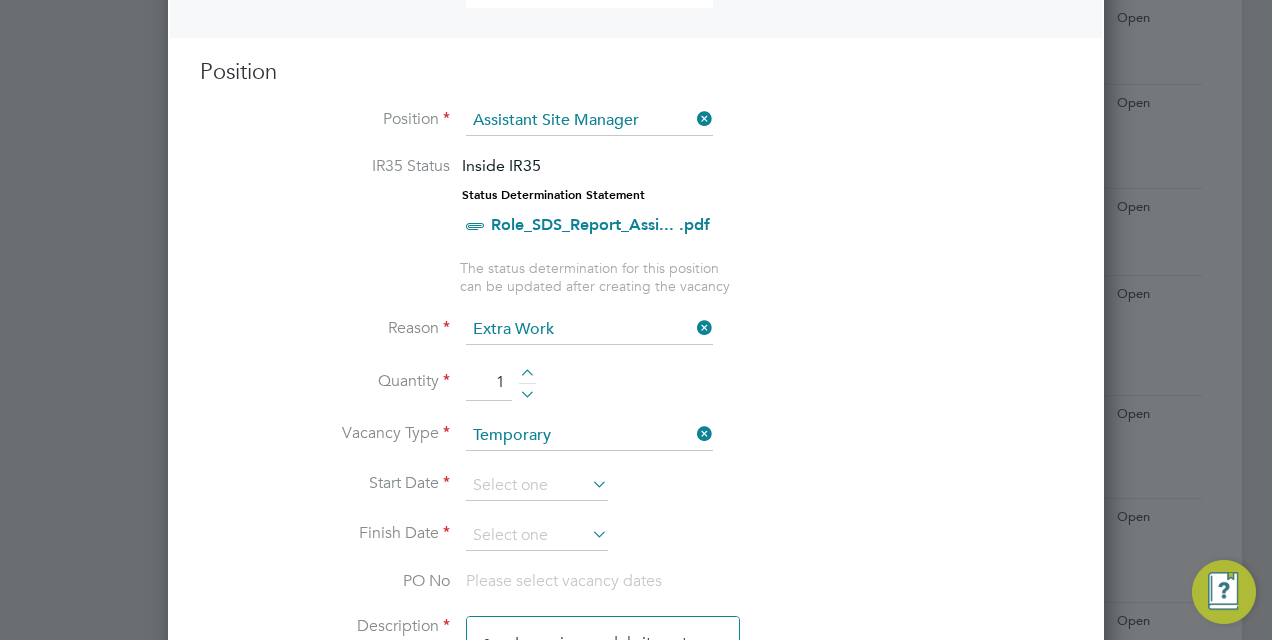 type on "1" 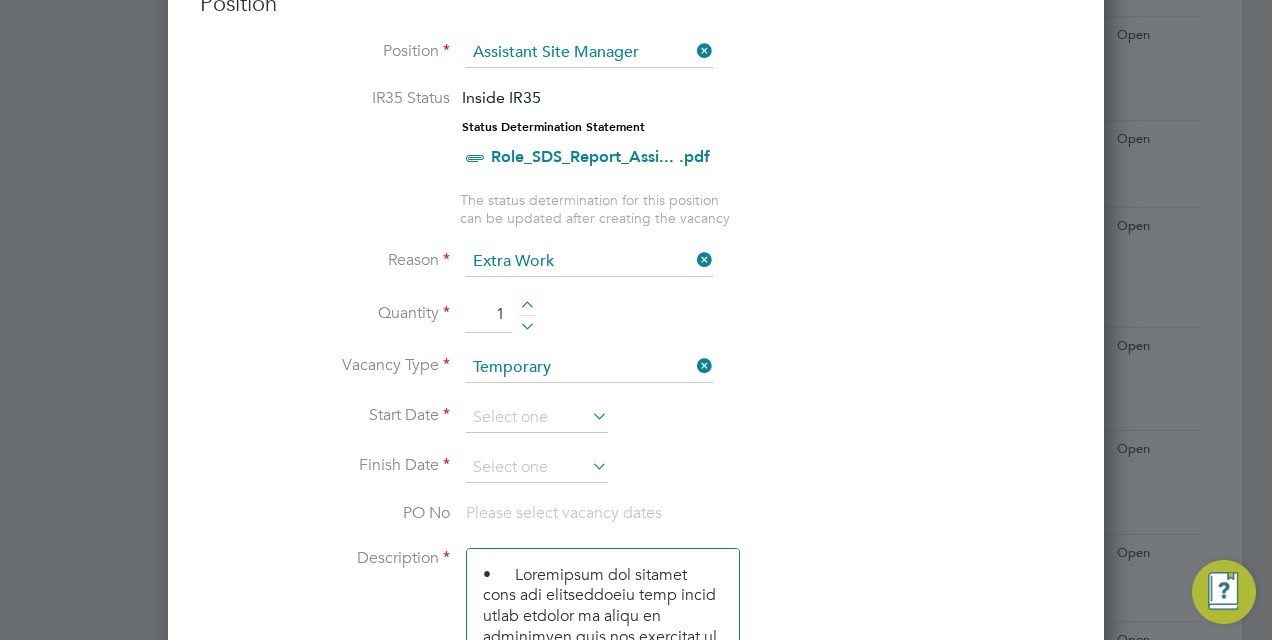 scroll, scrollTop: 900, scrollLeft: 0, axis: vertical 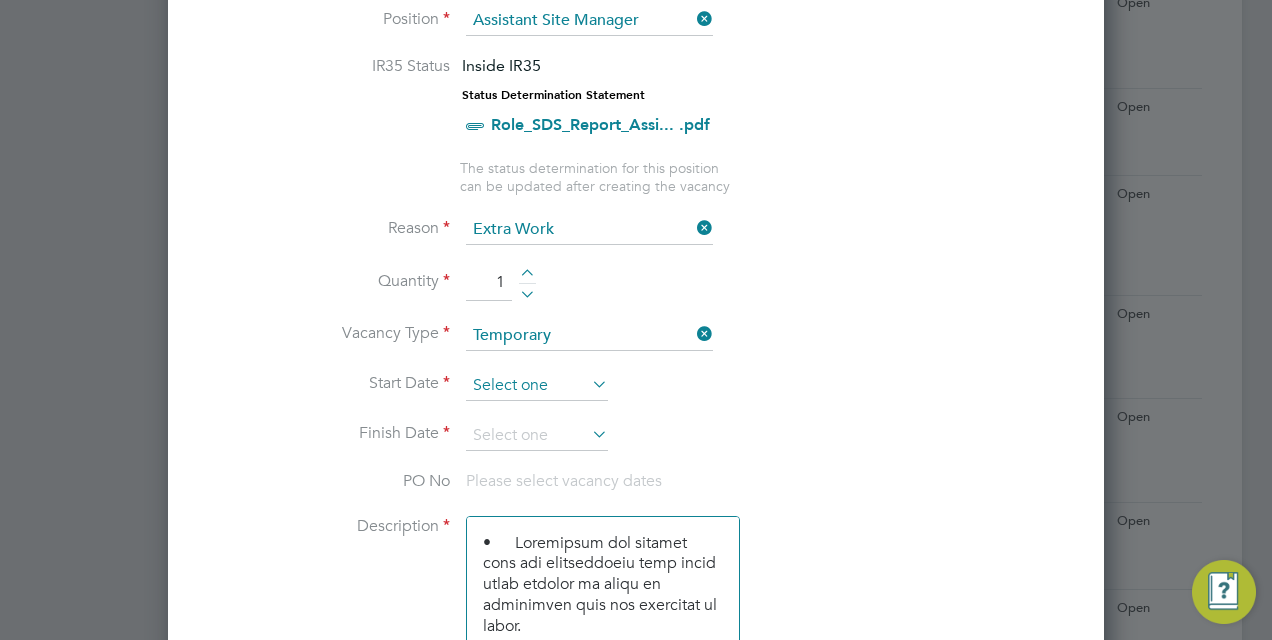 click at bounding box center [537, 386] 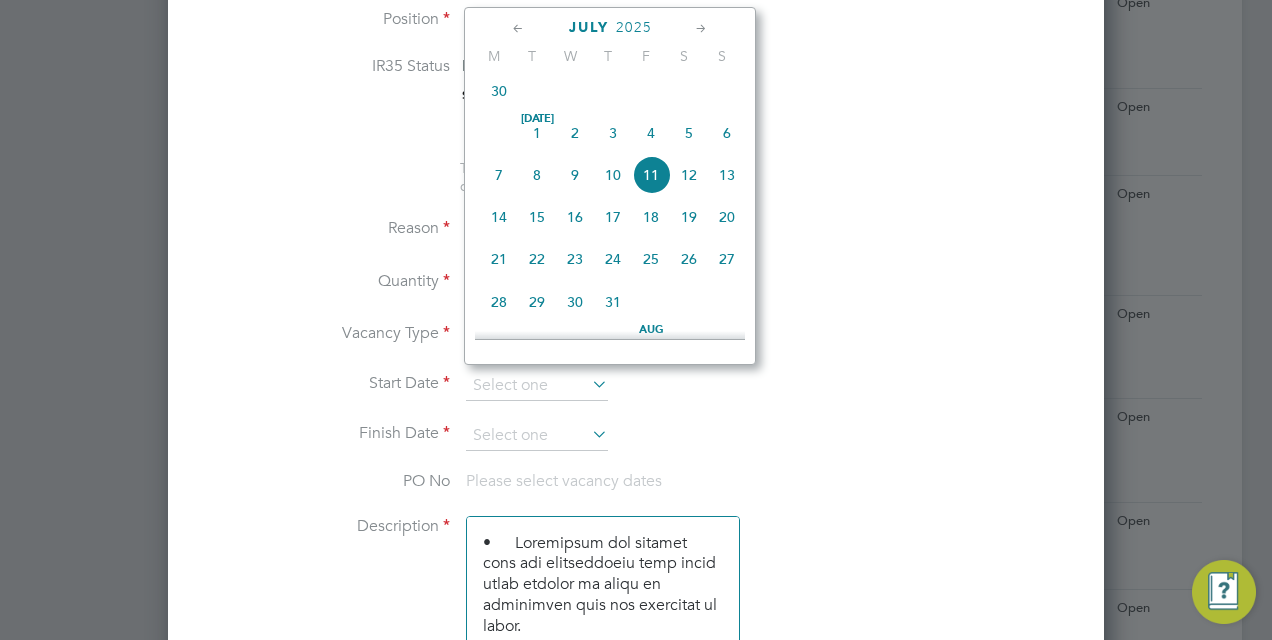 click on "14" 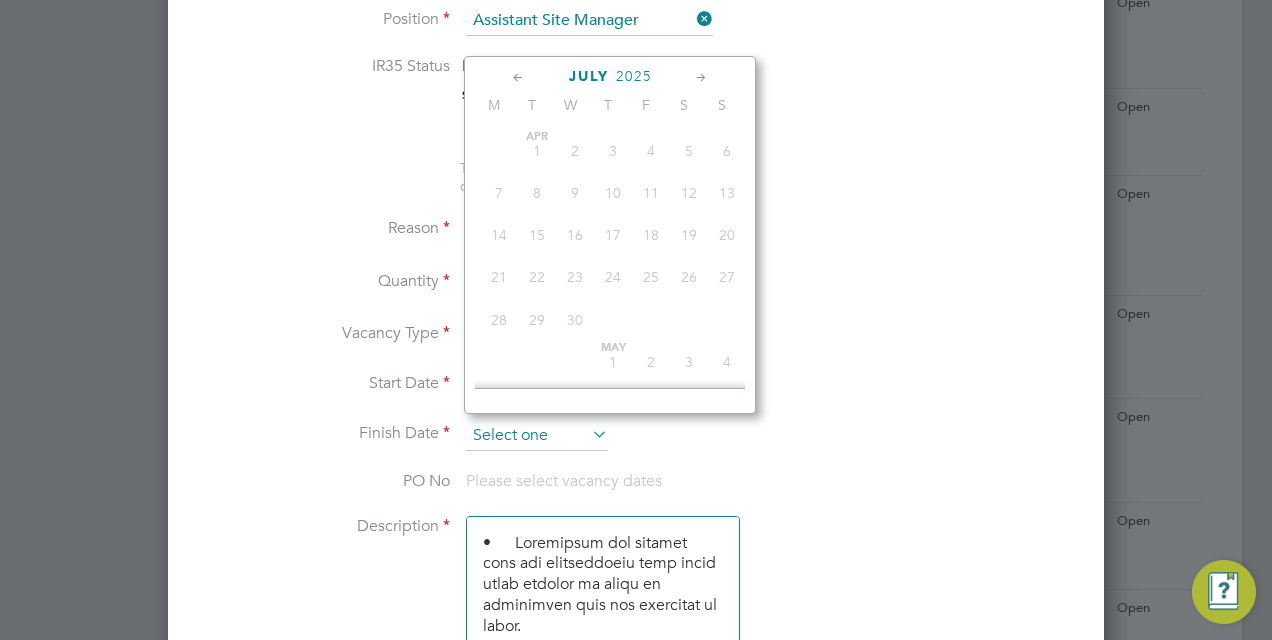 click at bounding box center [537, 436] 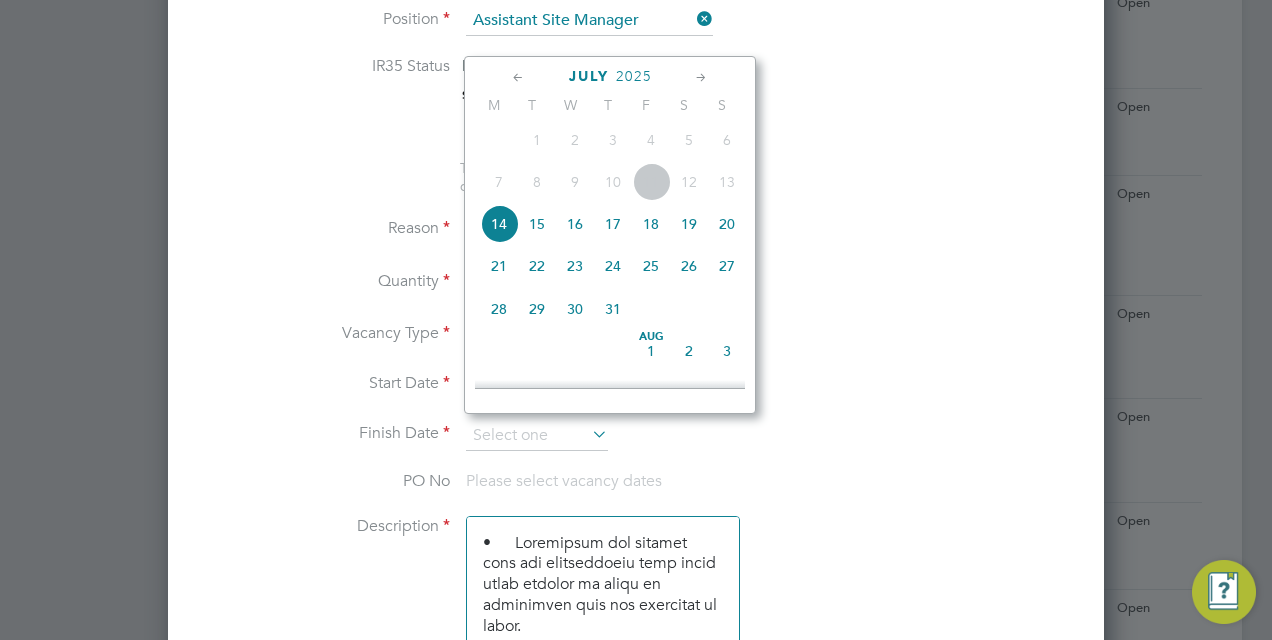 drag, startPoint x: 702, startPoint y: 74, endPoint x: 656, endPoint y: 107, distance: 56.61272 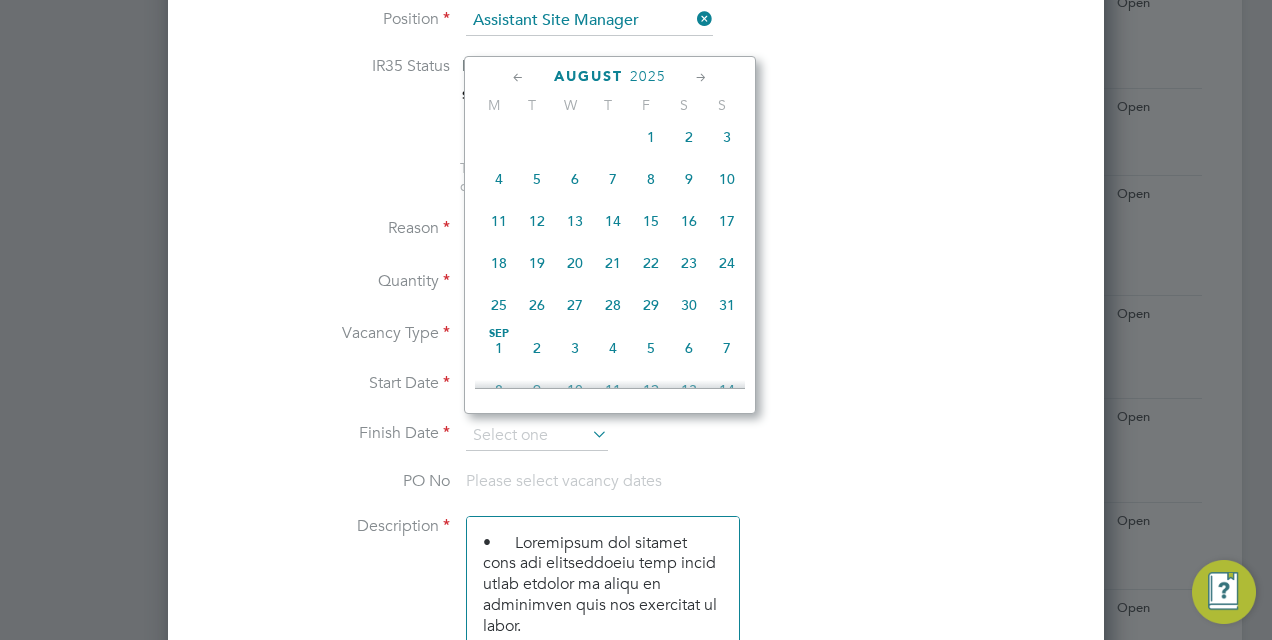 click on "14" 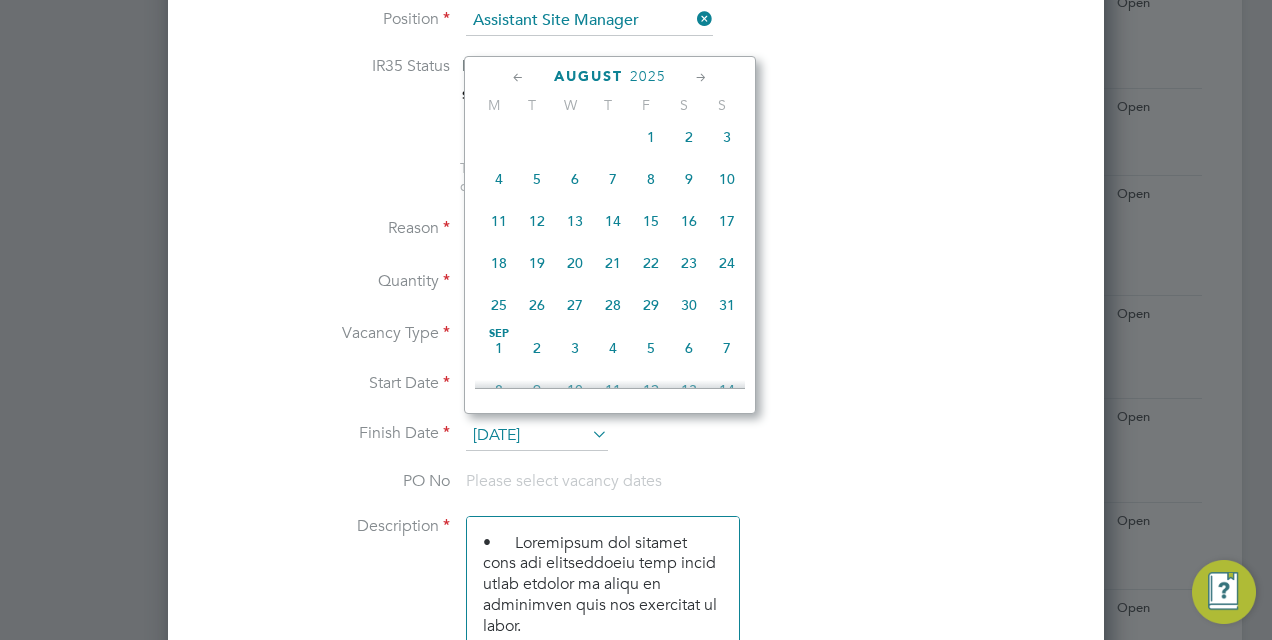 scroll, scrollTop: 10, scrollLeft: 10, axis: both 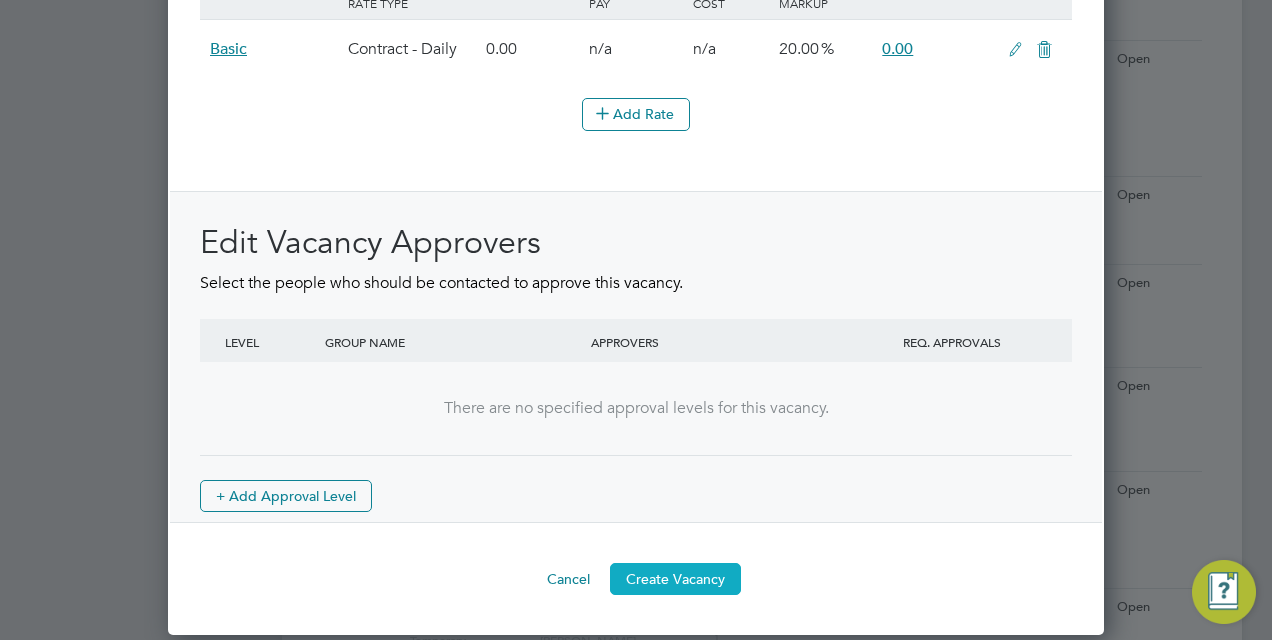 click on "Create Vacancy" at bounding box center (675, 579) 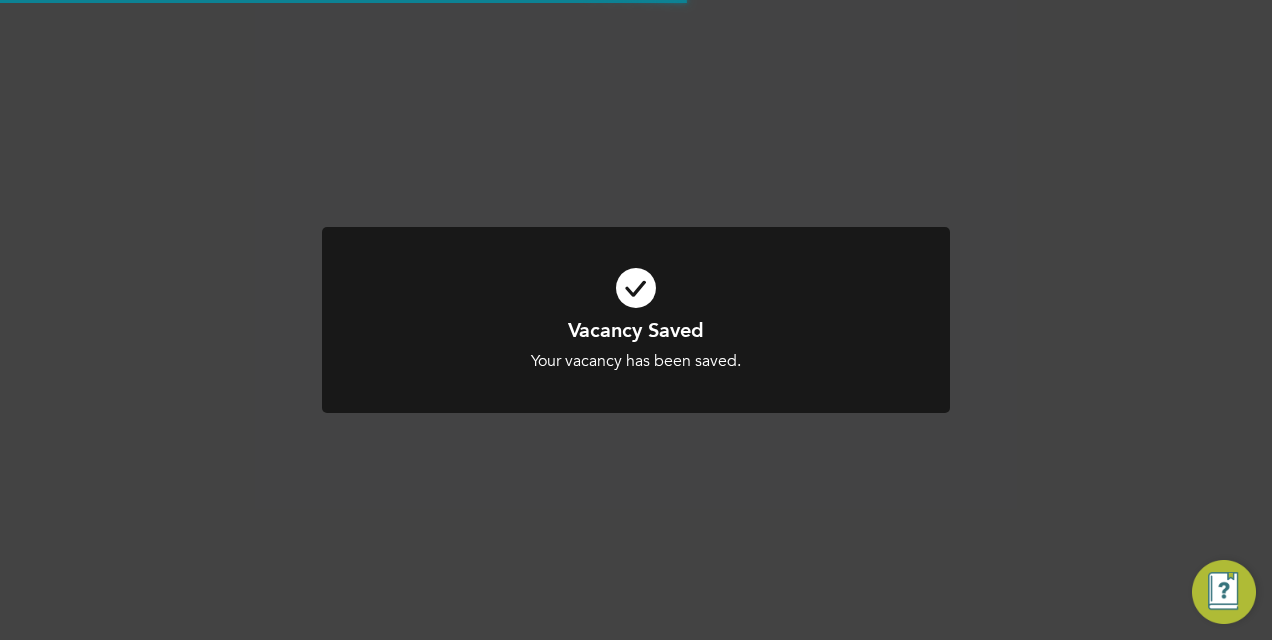 scroll, scrollTop: 2087, scrollLeft: 0, axis: vertical 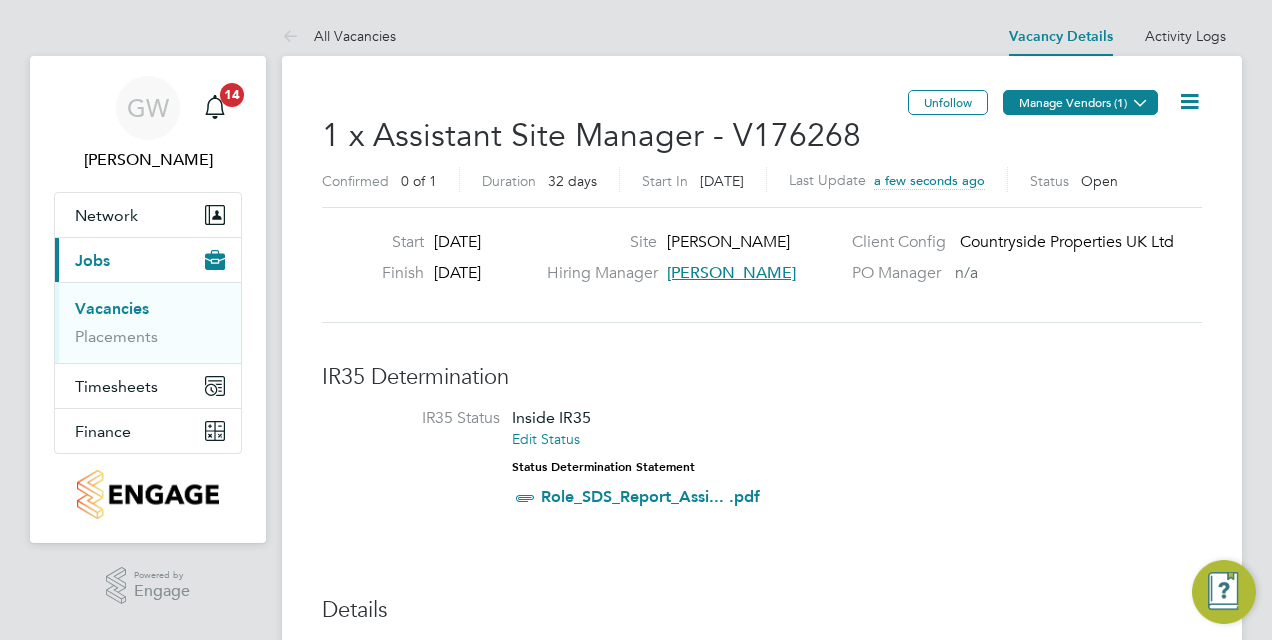 click on "Manage Vendors (1)" 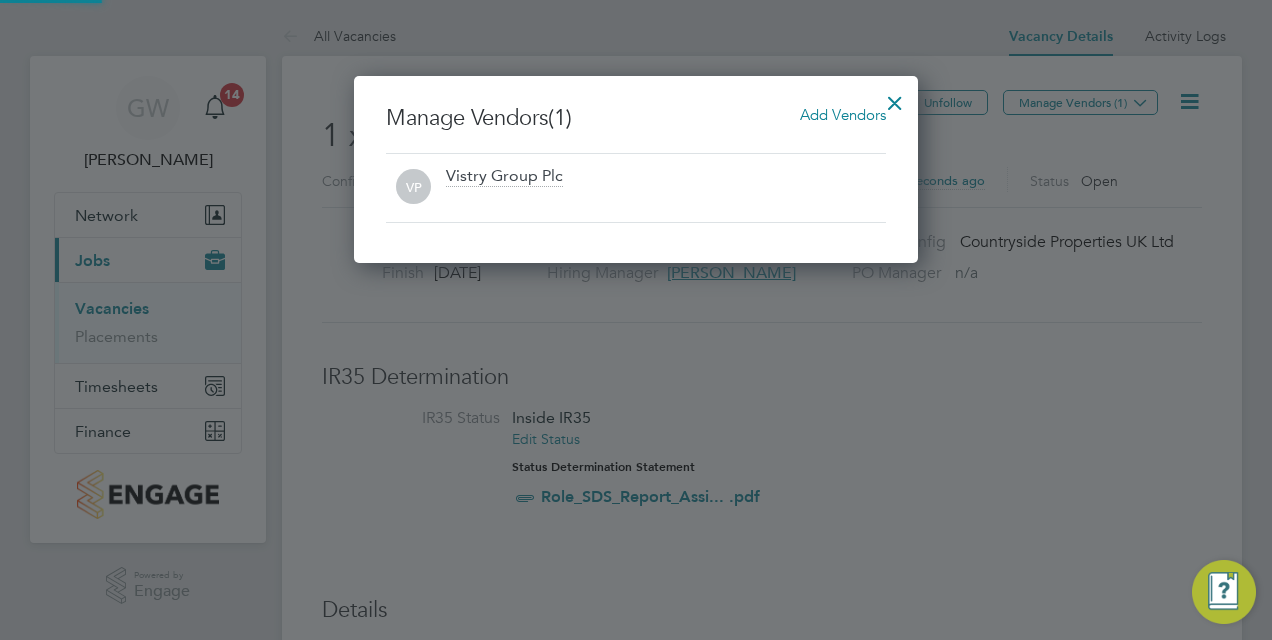 scroll, scrollTop: 10, scrollLeft: 10, axis: both 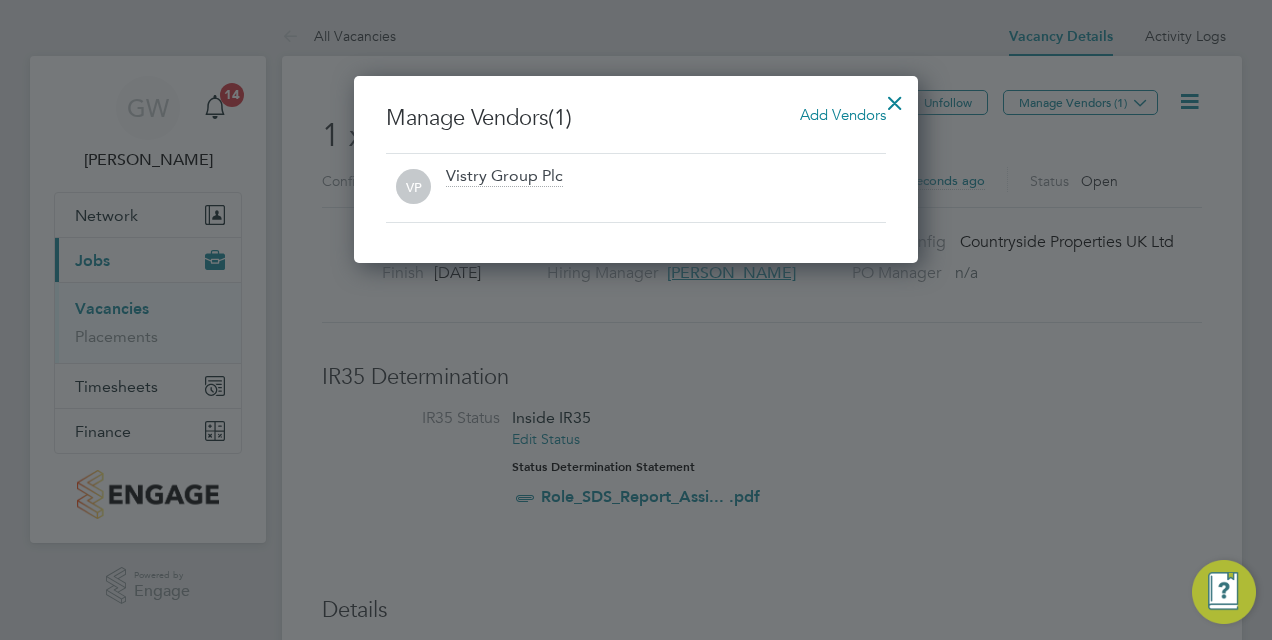 click at bounding box center (895, 98) 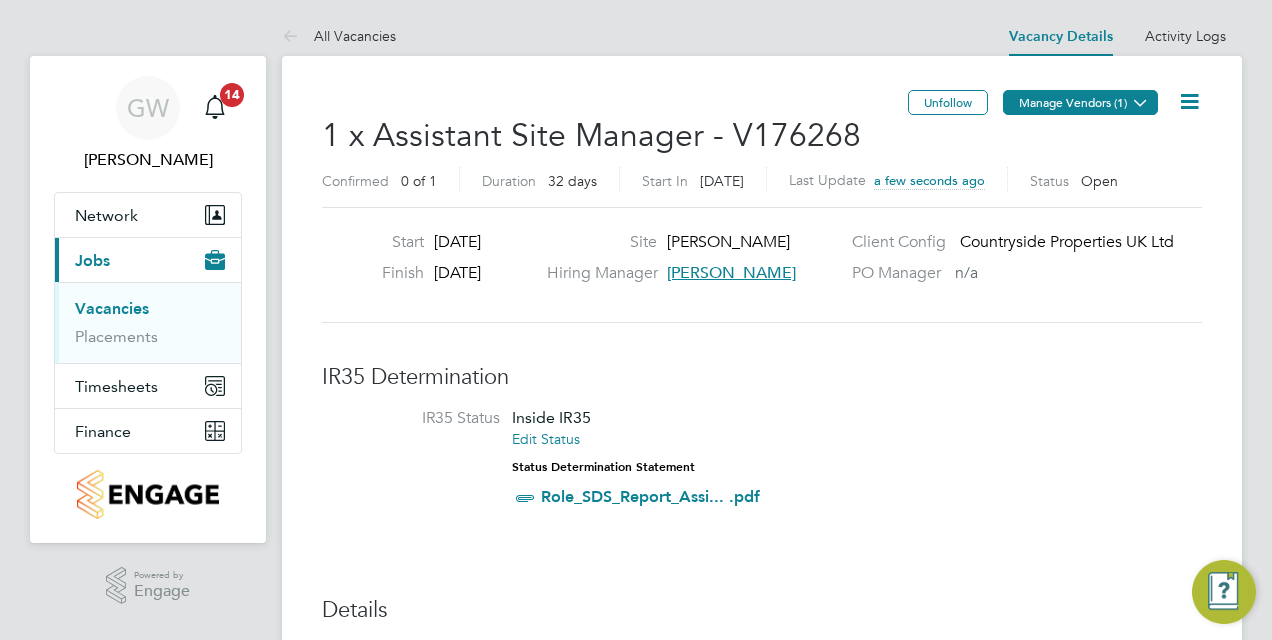 click on "Manage Vendors (1)" 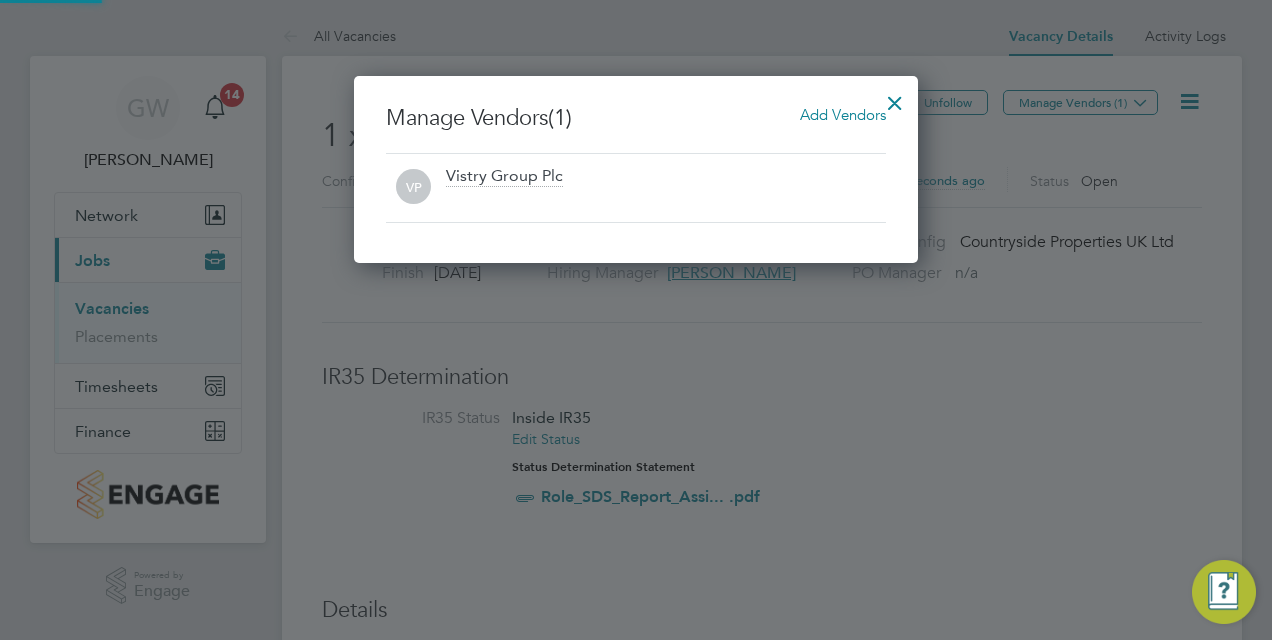 scroll, scrollTop: 10, scrollLeft: 10, axis: both 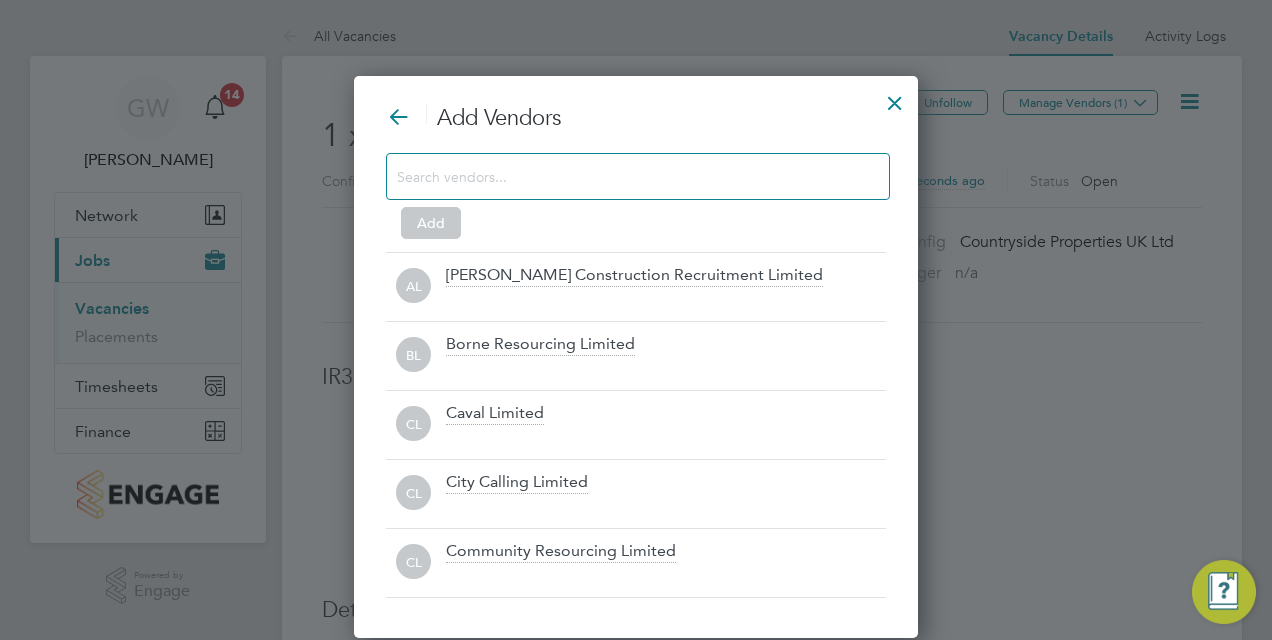 click at bounding box center [622, 176] 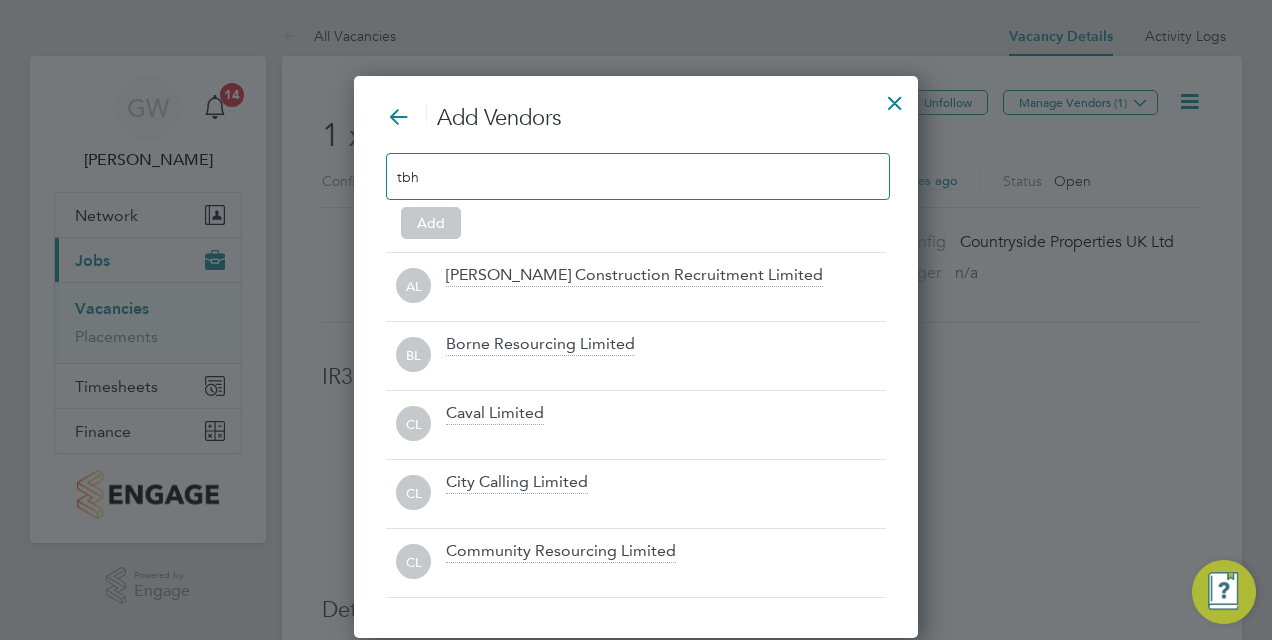 scroll, scrollTop: 216, scrollLeft: 564, axis: both 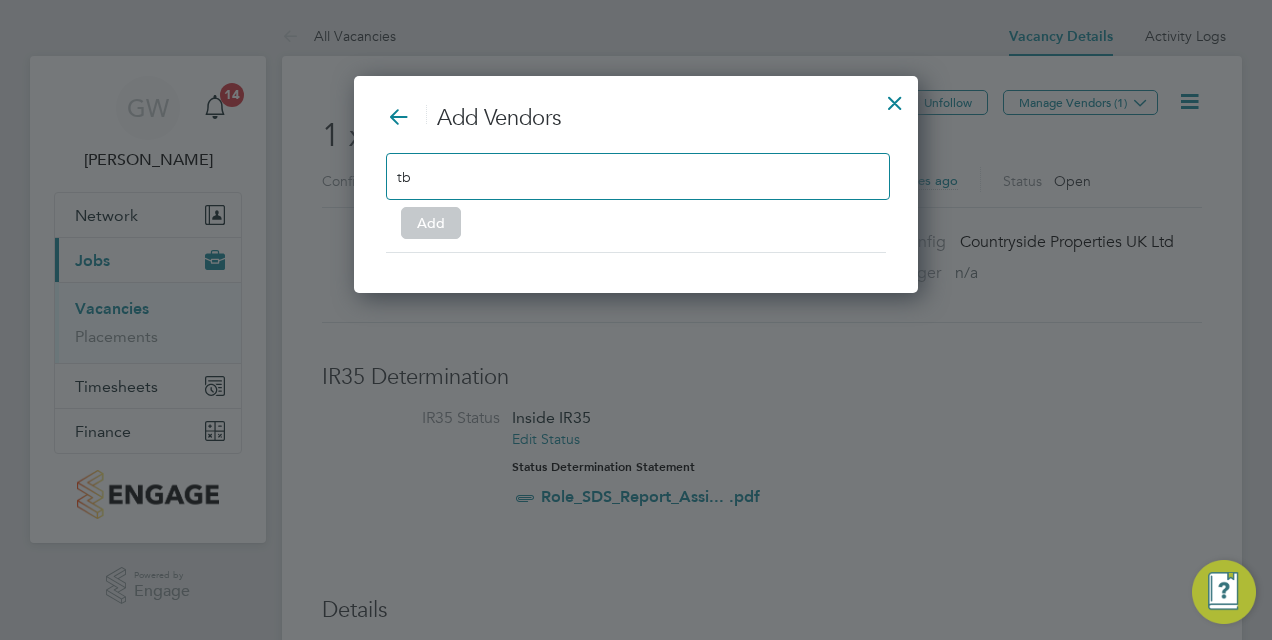 type on "t" 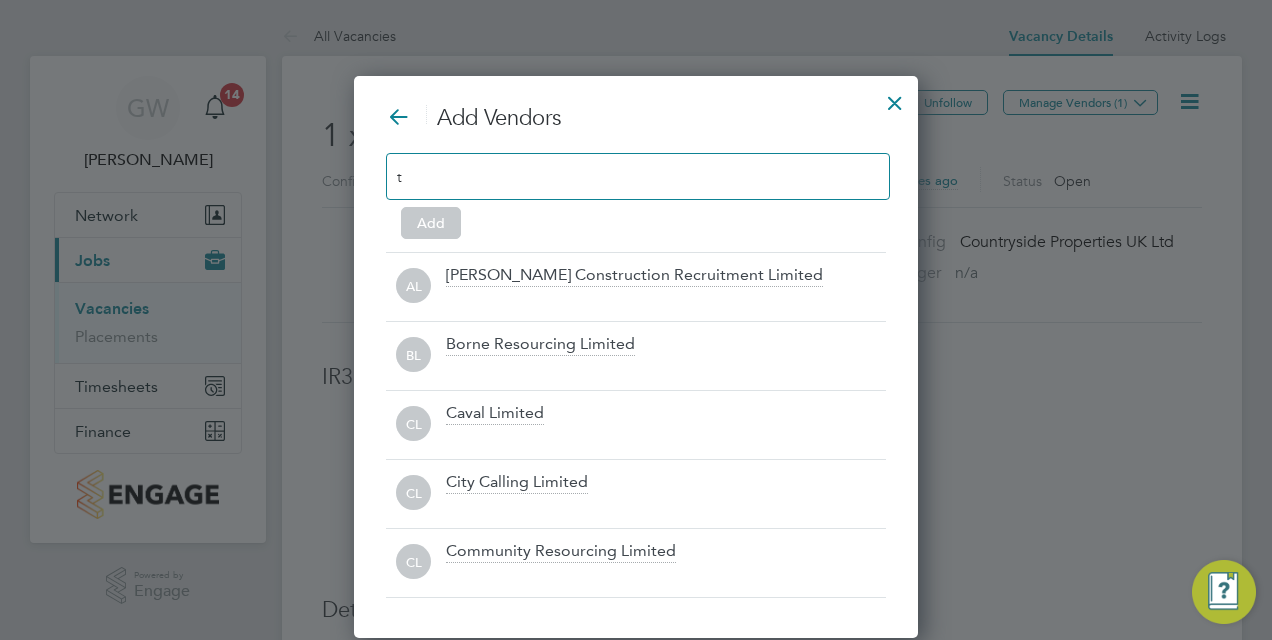 scroll, scrollTop: 10, scrollLeft: 10, axis: both 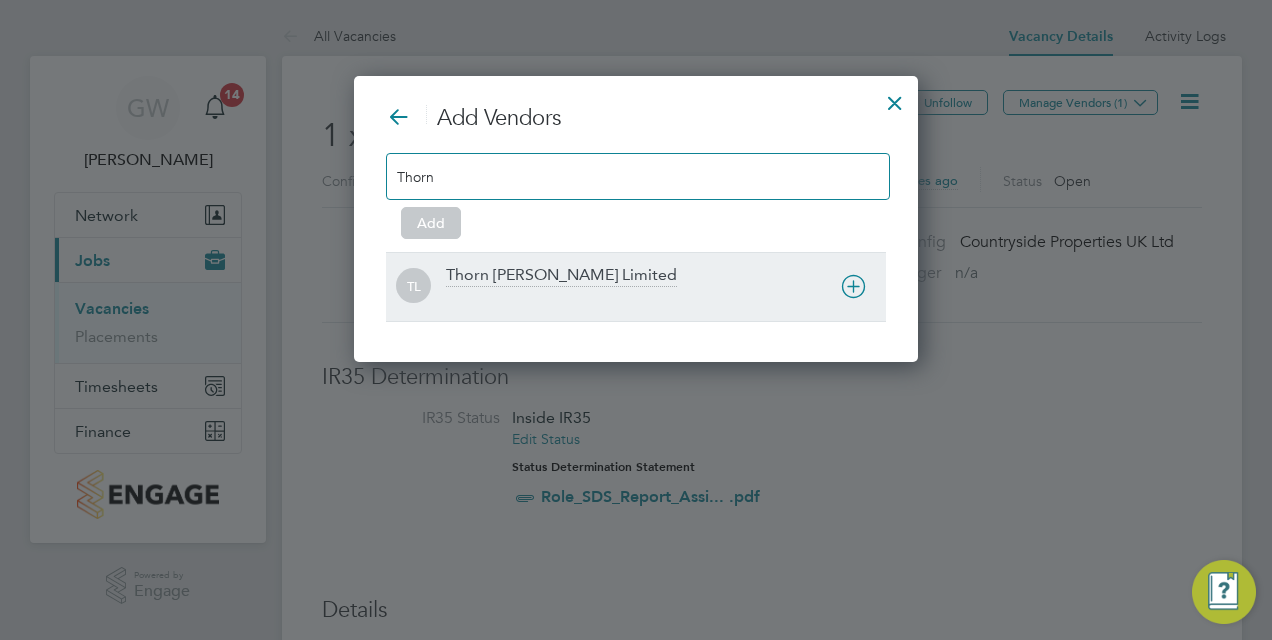 type on "Thorn" 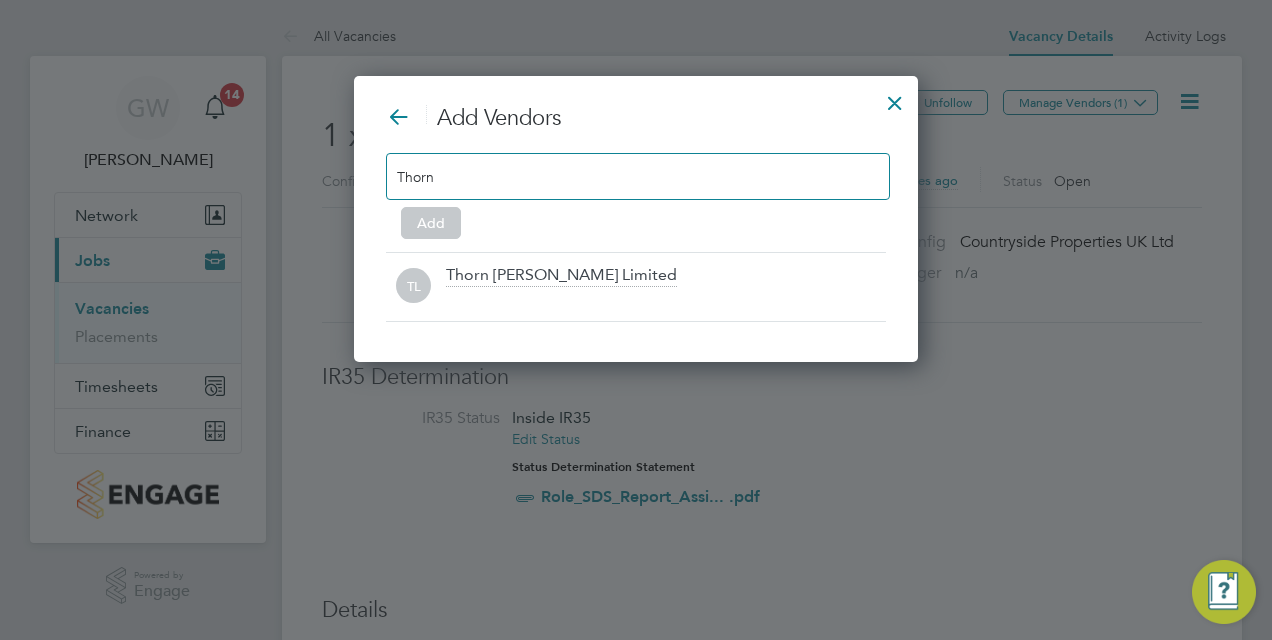 click at bounding box center (666, 300) 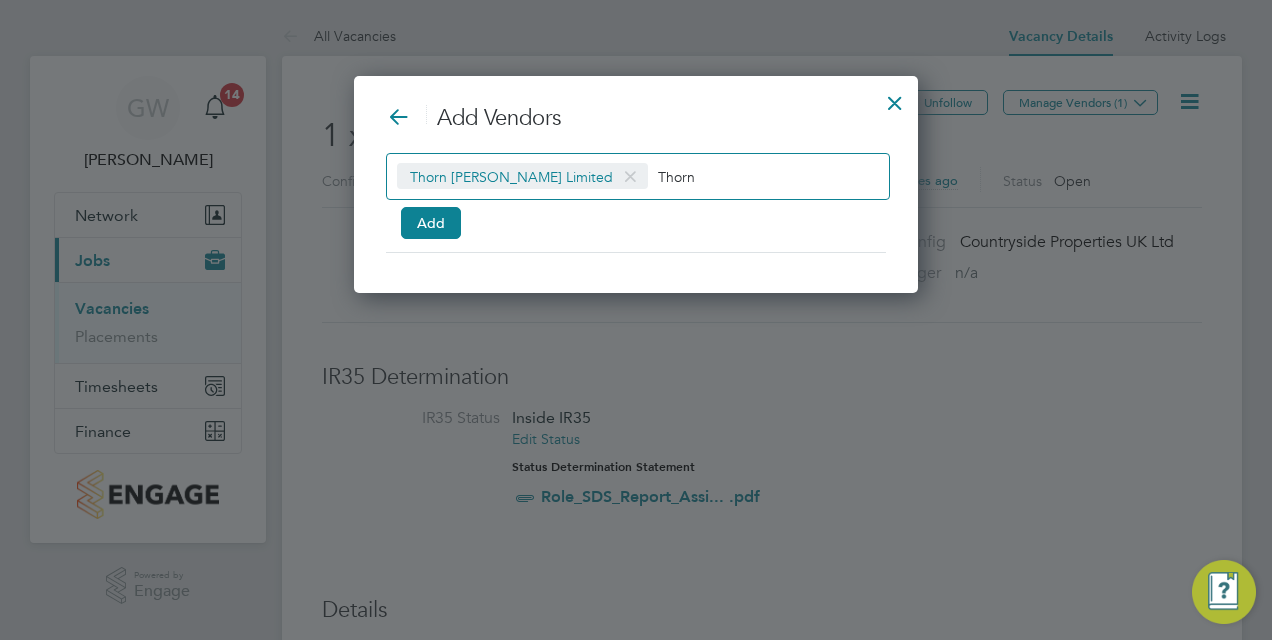scroll, scrollTop: 216, scrollLeft: 564, axis: both 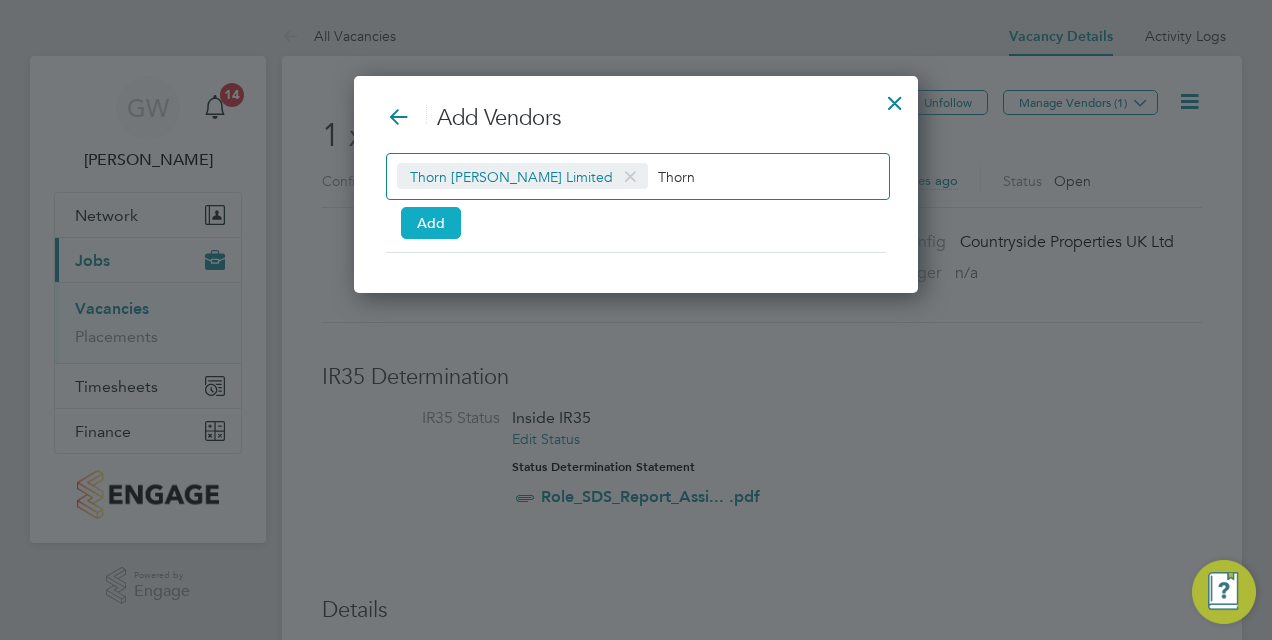 click on "Add" at bounding box center [431, 223] 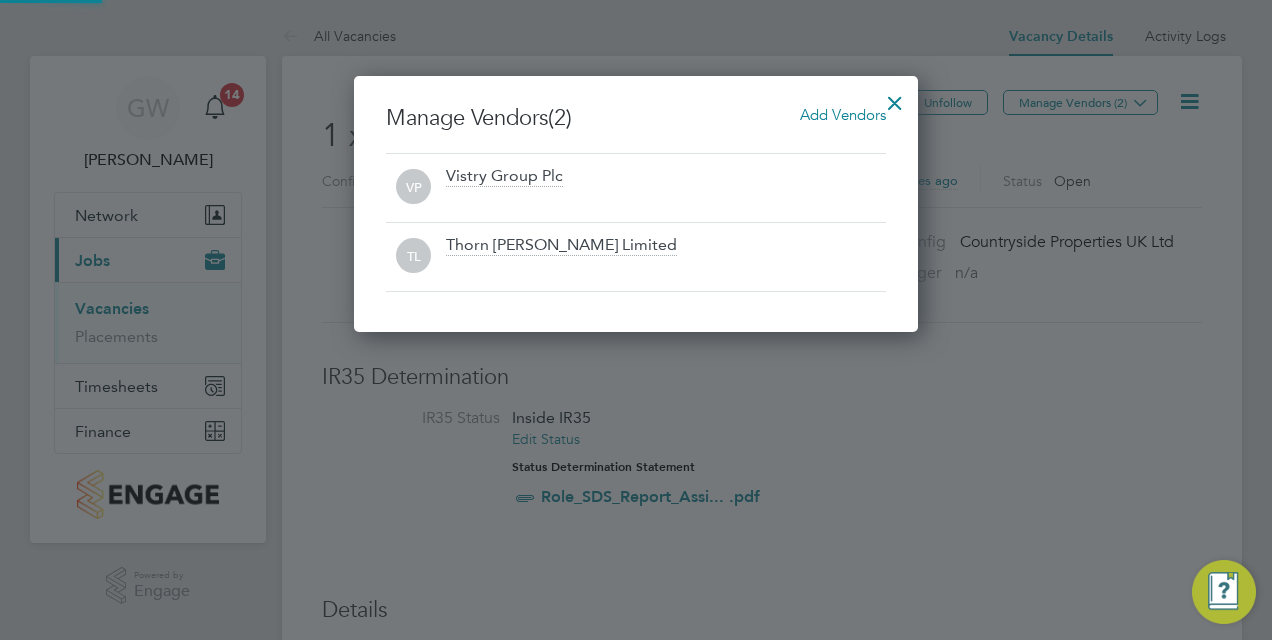 scroll, scrollTop: 10, scrollLeft: 10, axis: both 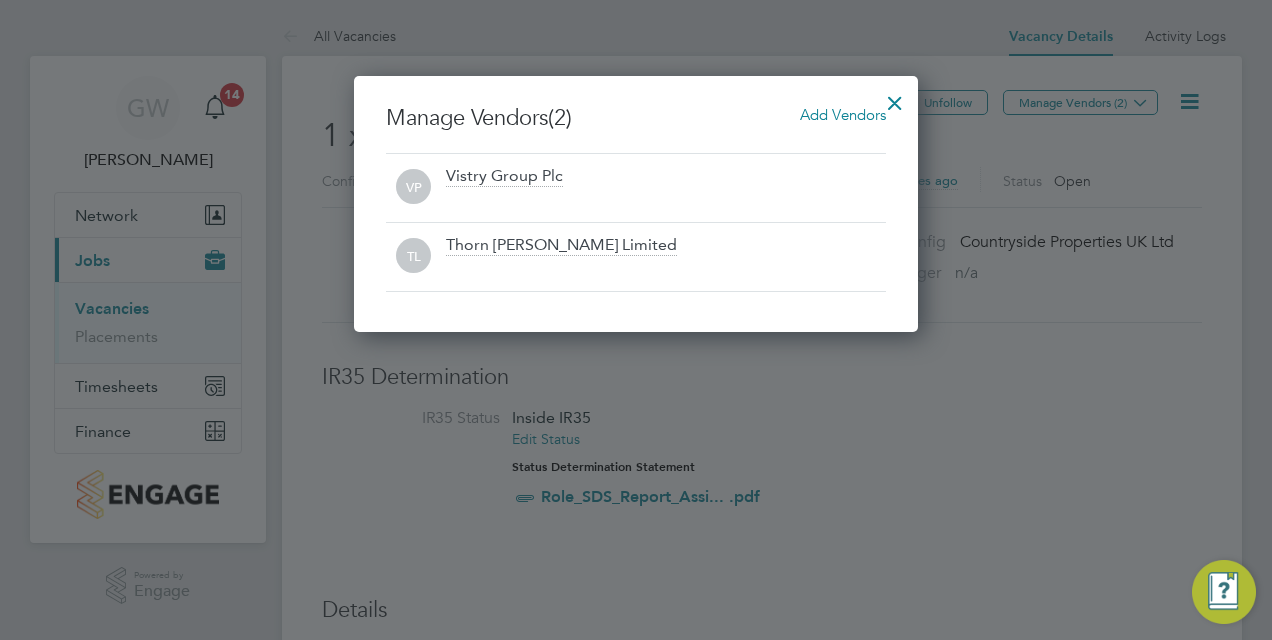 click at bounding box center (895, 98) 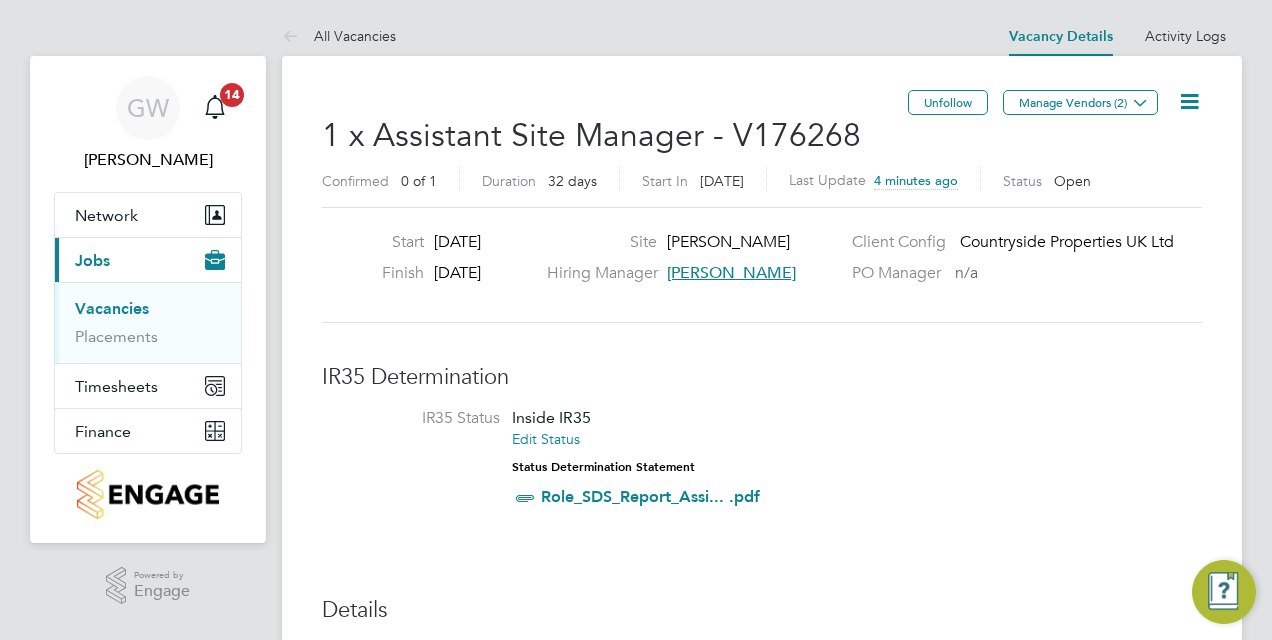 scroll, scrollTop: 40, scrollLeft: 0, axis: vertical 